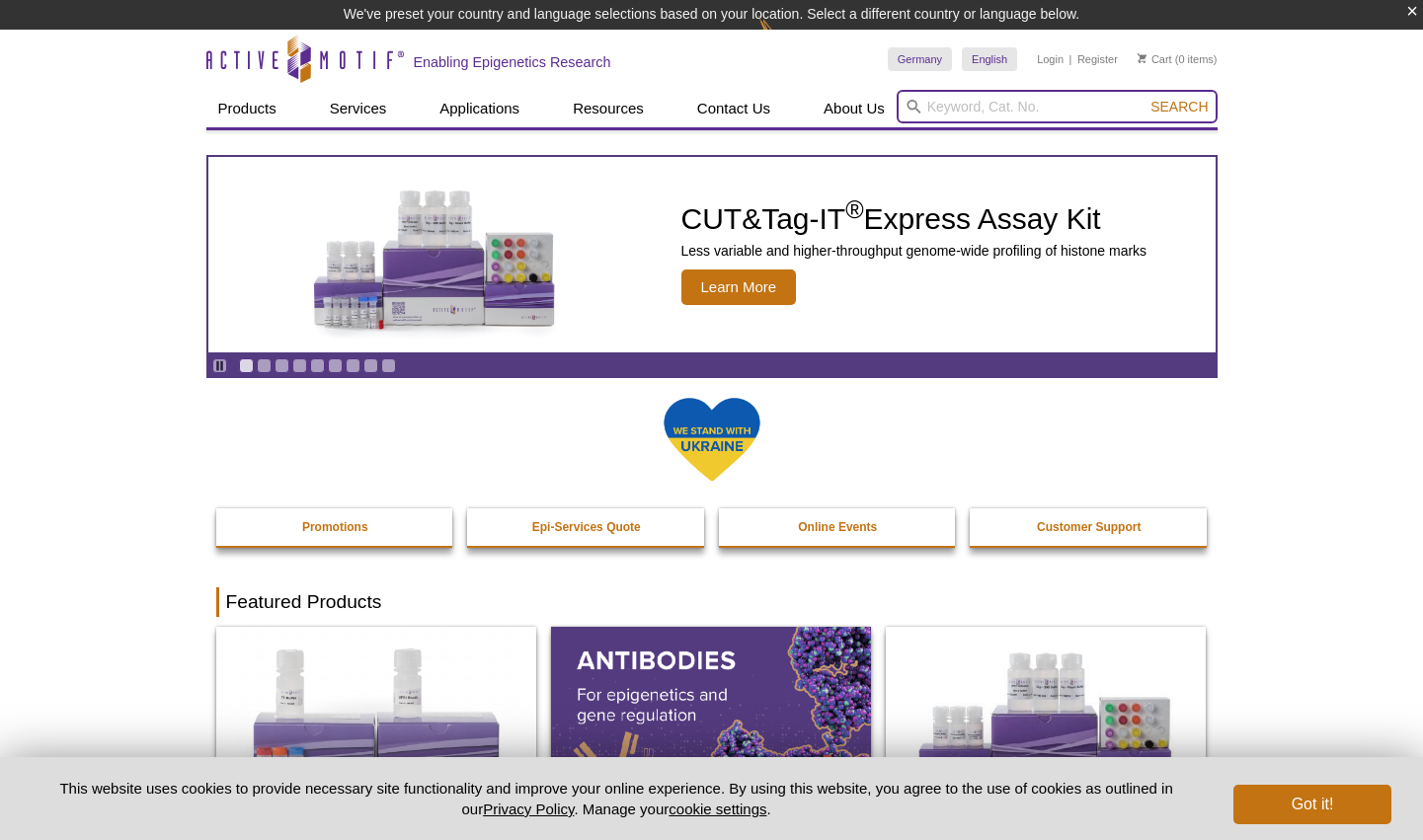 click at bounding box center [1057, 107] 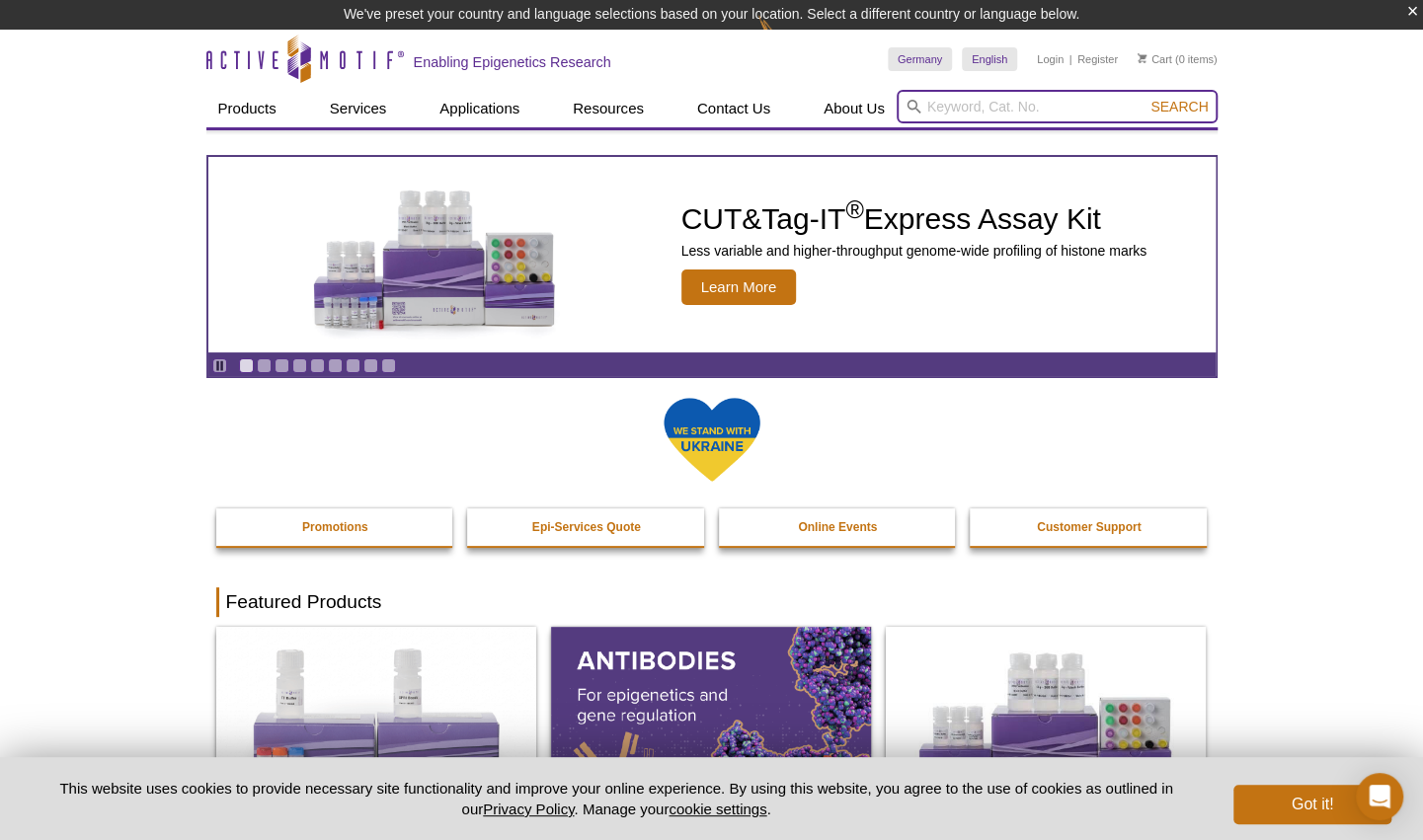 scroll, scrollTop: 0, scrollLeft: 0, axis: both 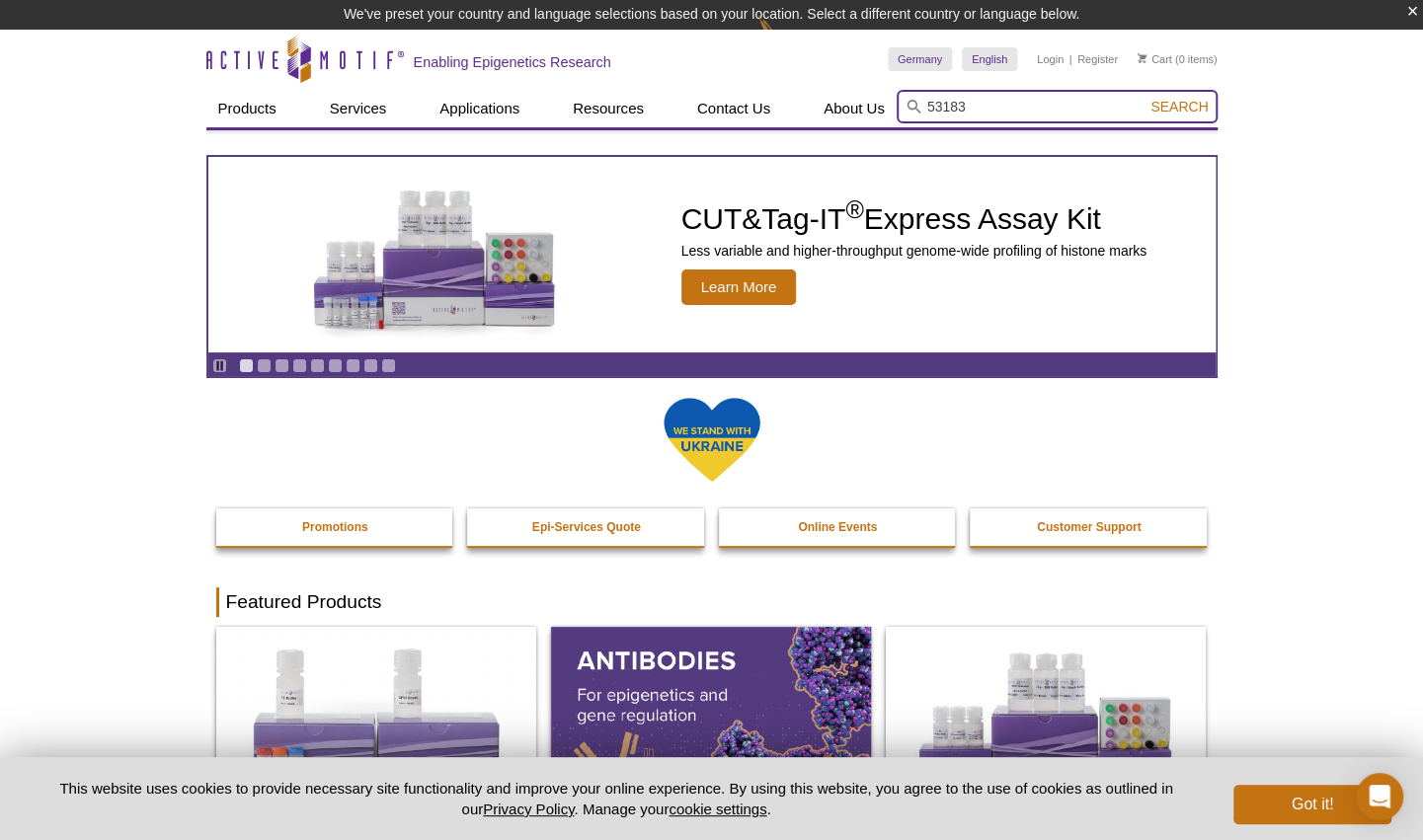 type on "53183" 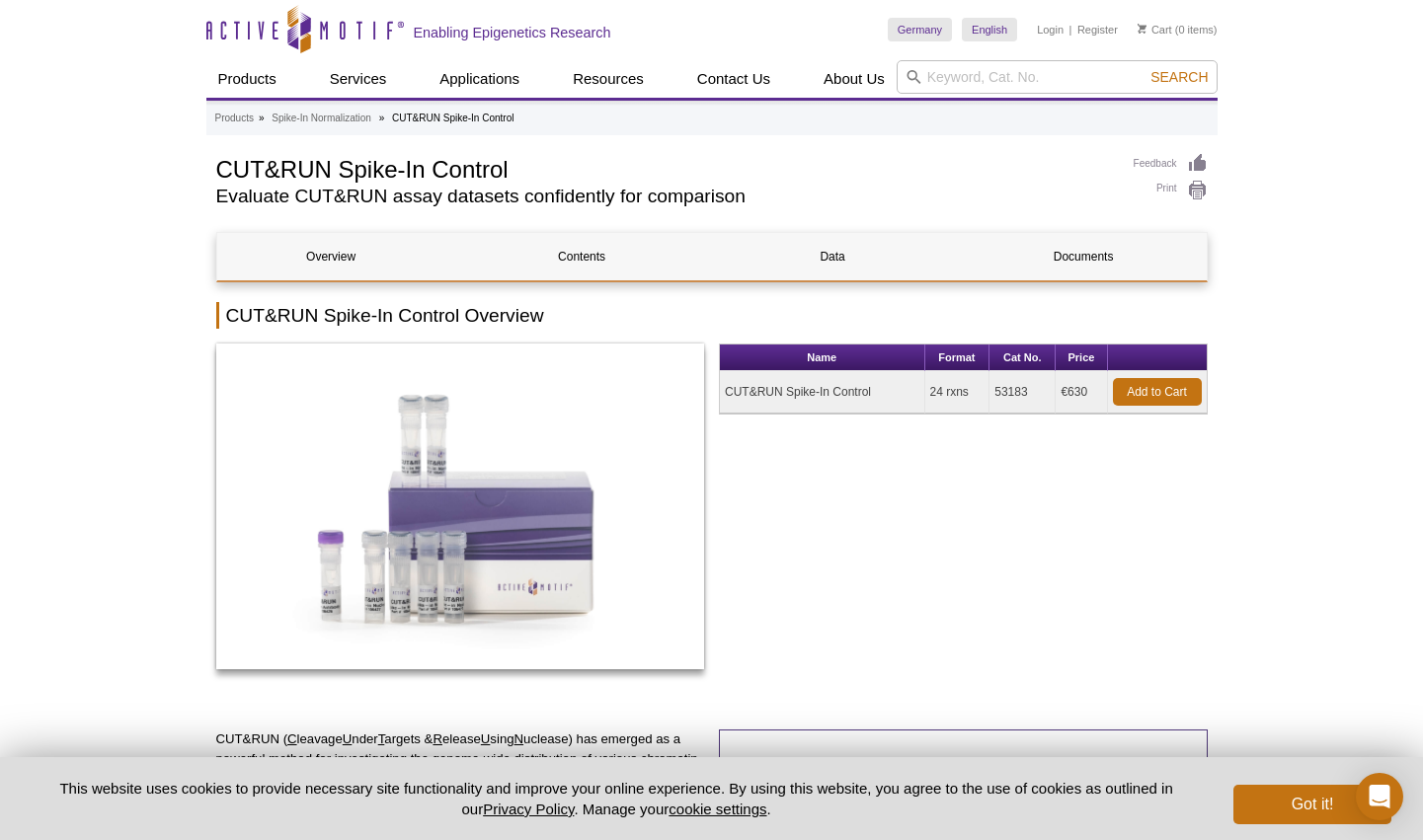 scroll, scrollTop: 0, scrollLeft: 0, axis: both 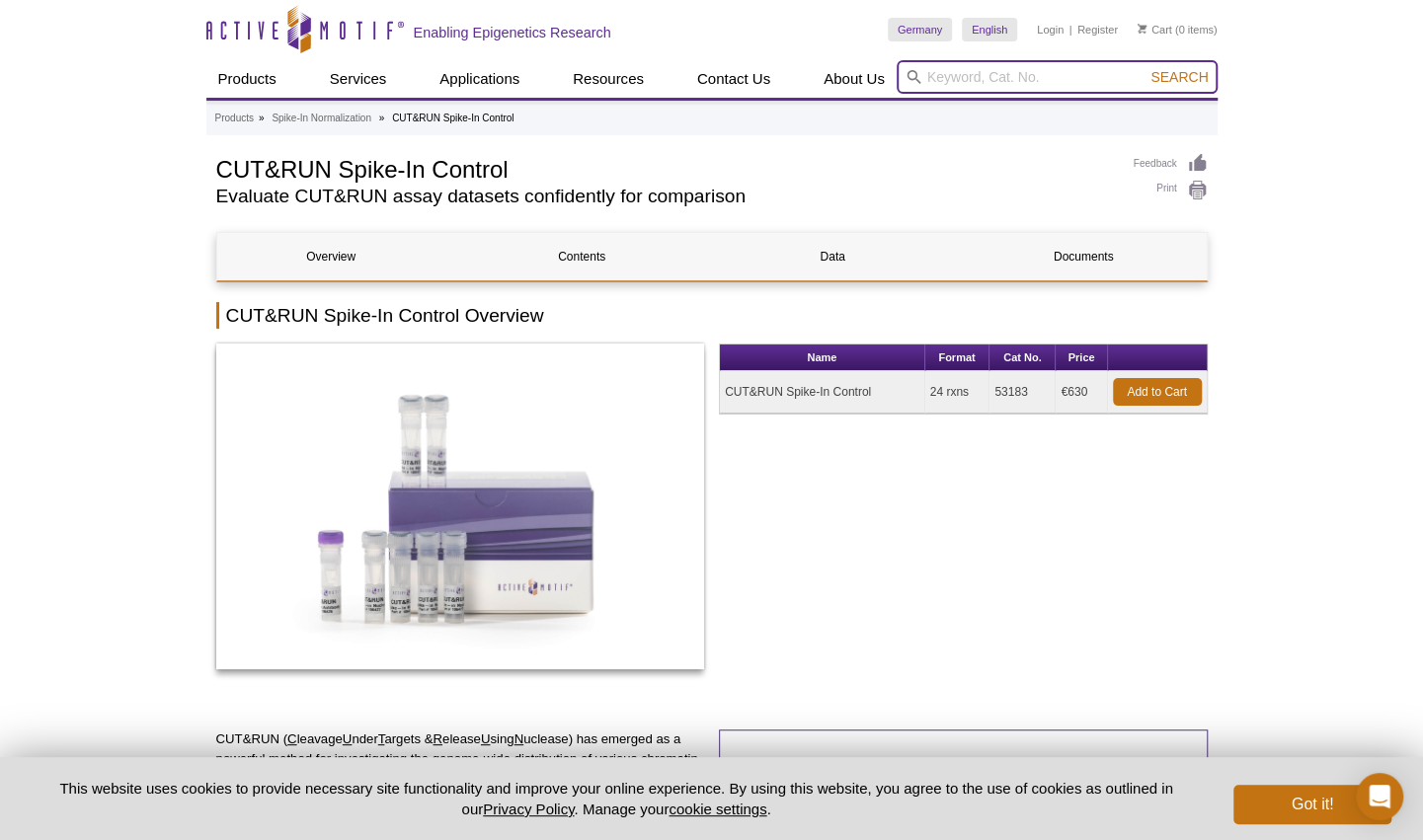 click at bounding box center [1057, 77] 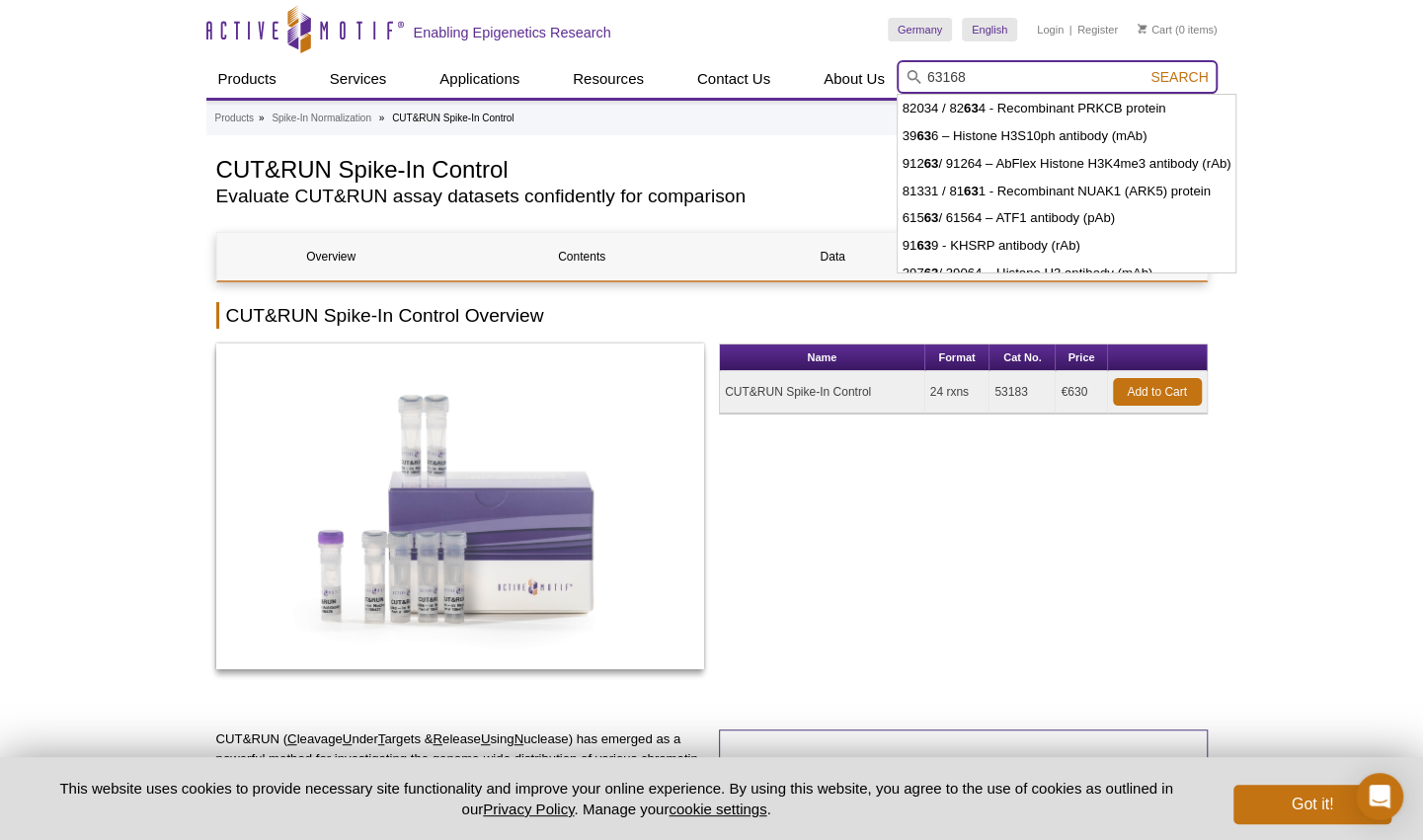 type on "63168" 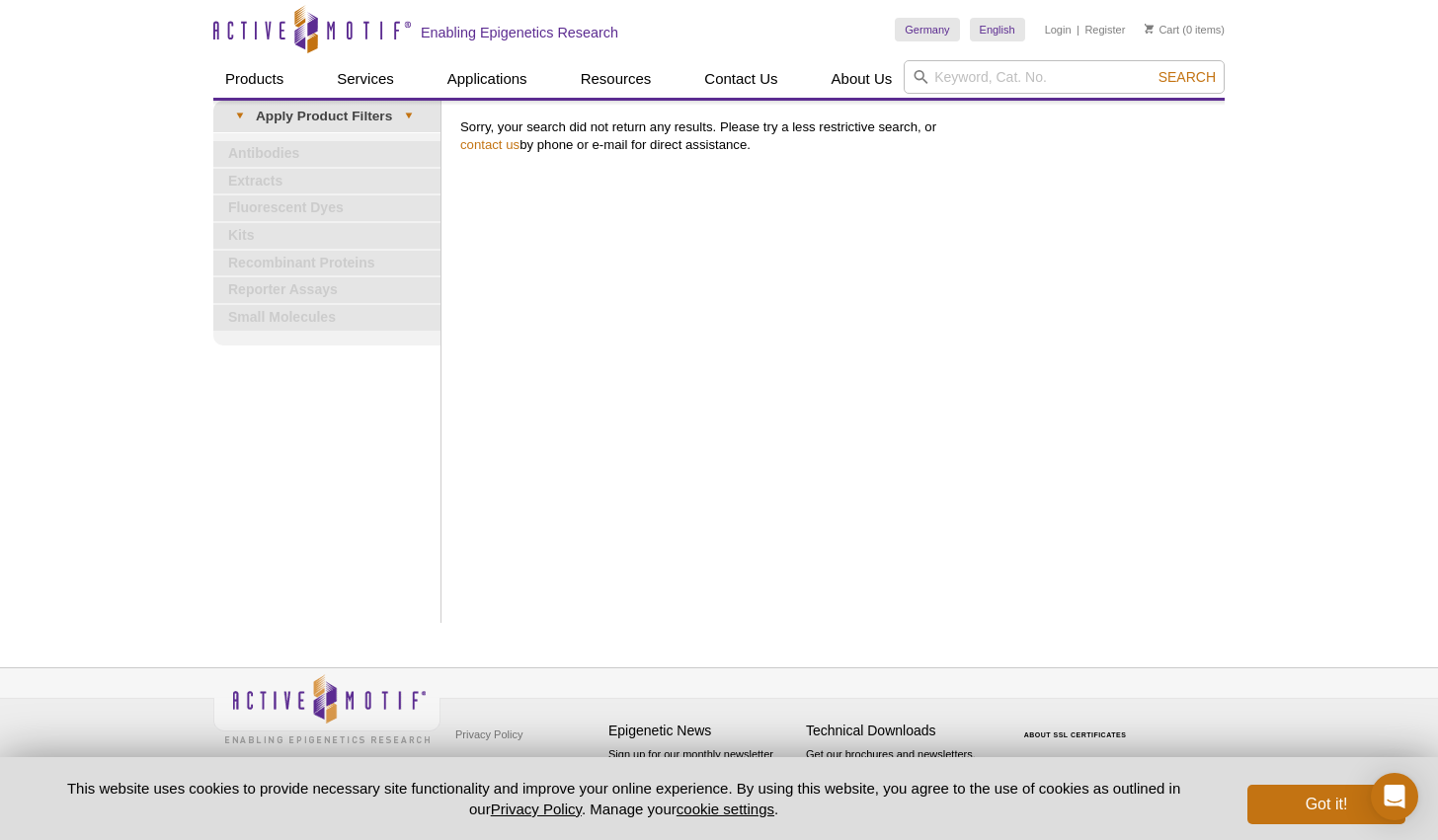 scroll, scrollTop: 0, scrollLeft: 0, axis: both 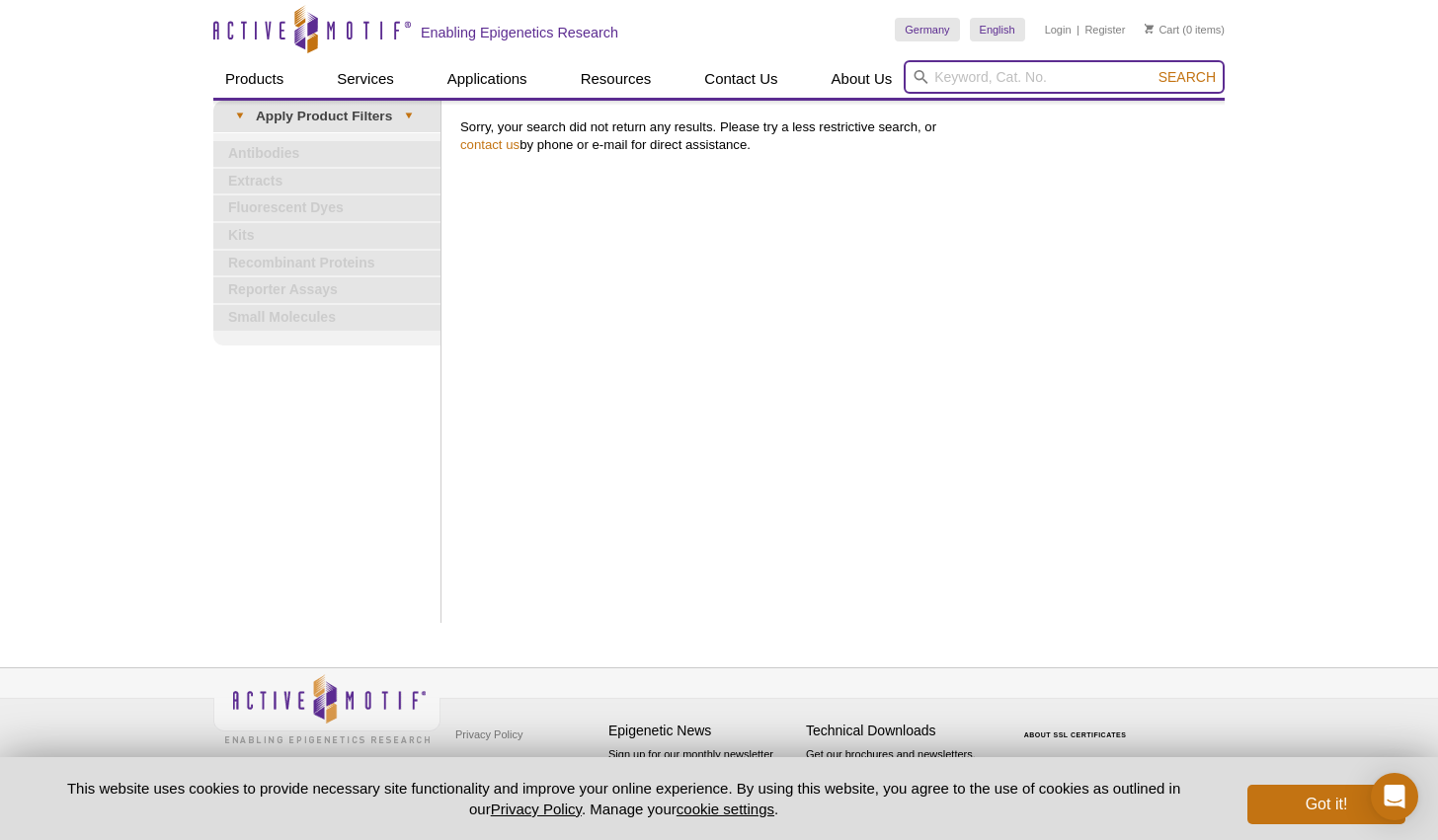 click at bounding box center [1064, 77] 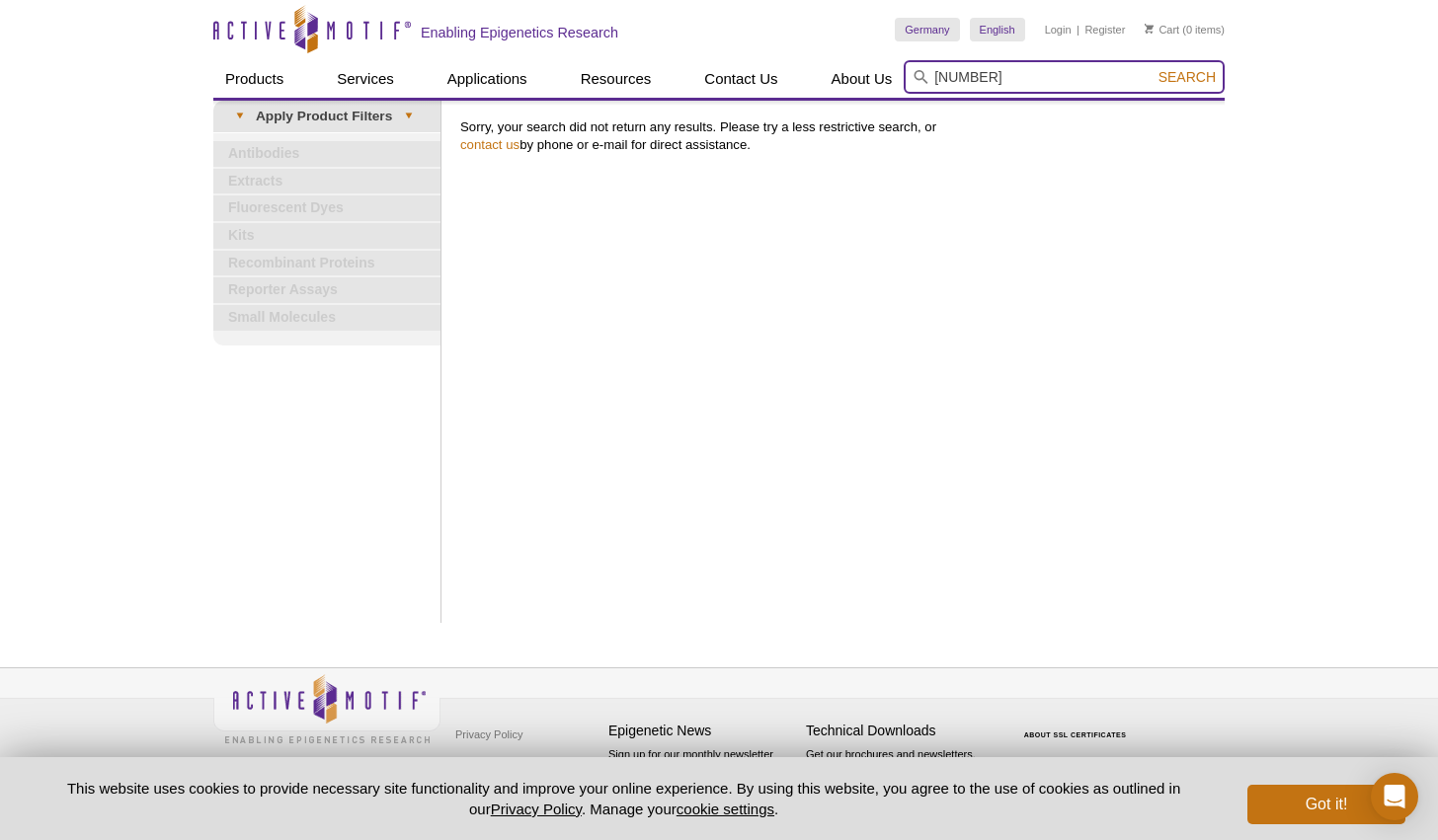 type on "63168" 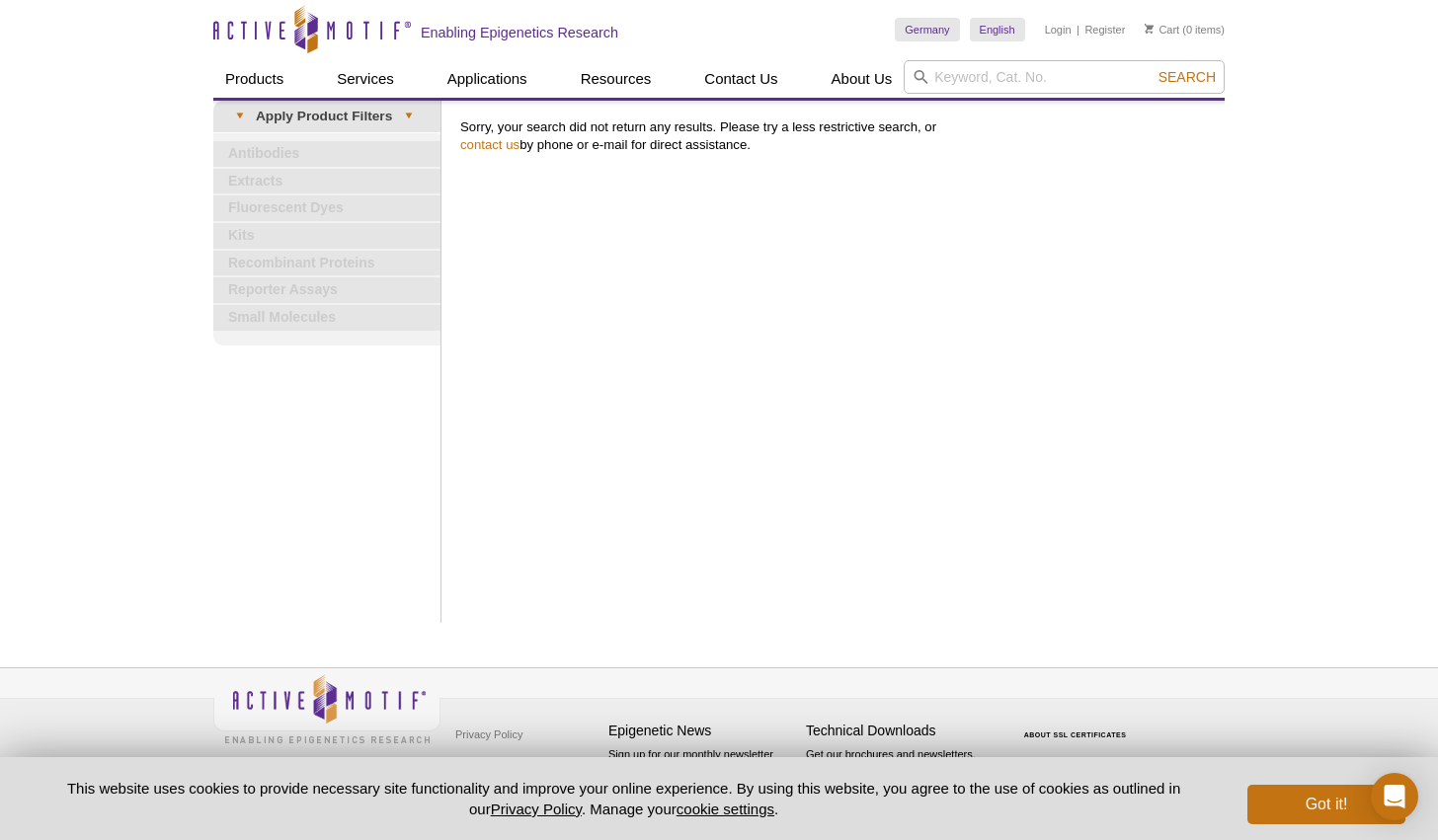 scroll, scrollTop: 0, scrollLeft: 0, axis: both 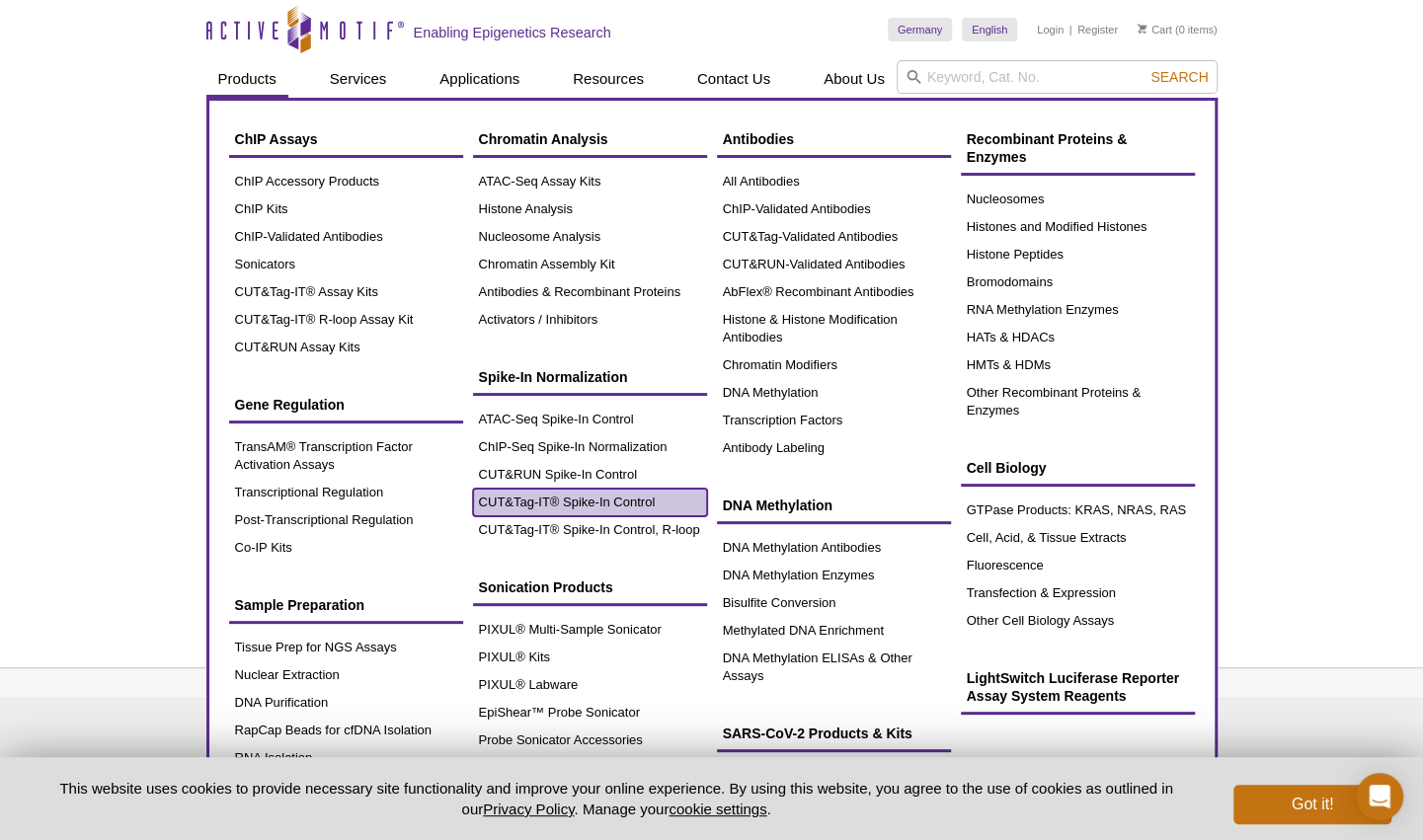 click on "CUT&Tag-IT® Spike-In Control" at bounding box center [590, 502] 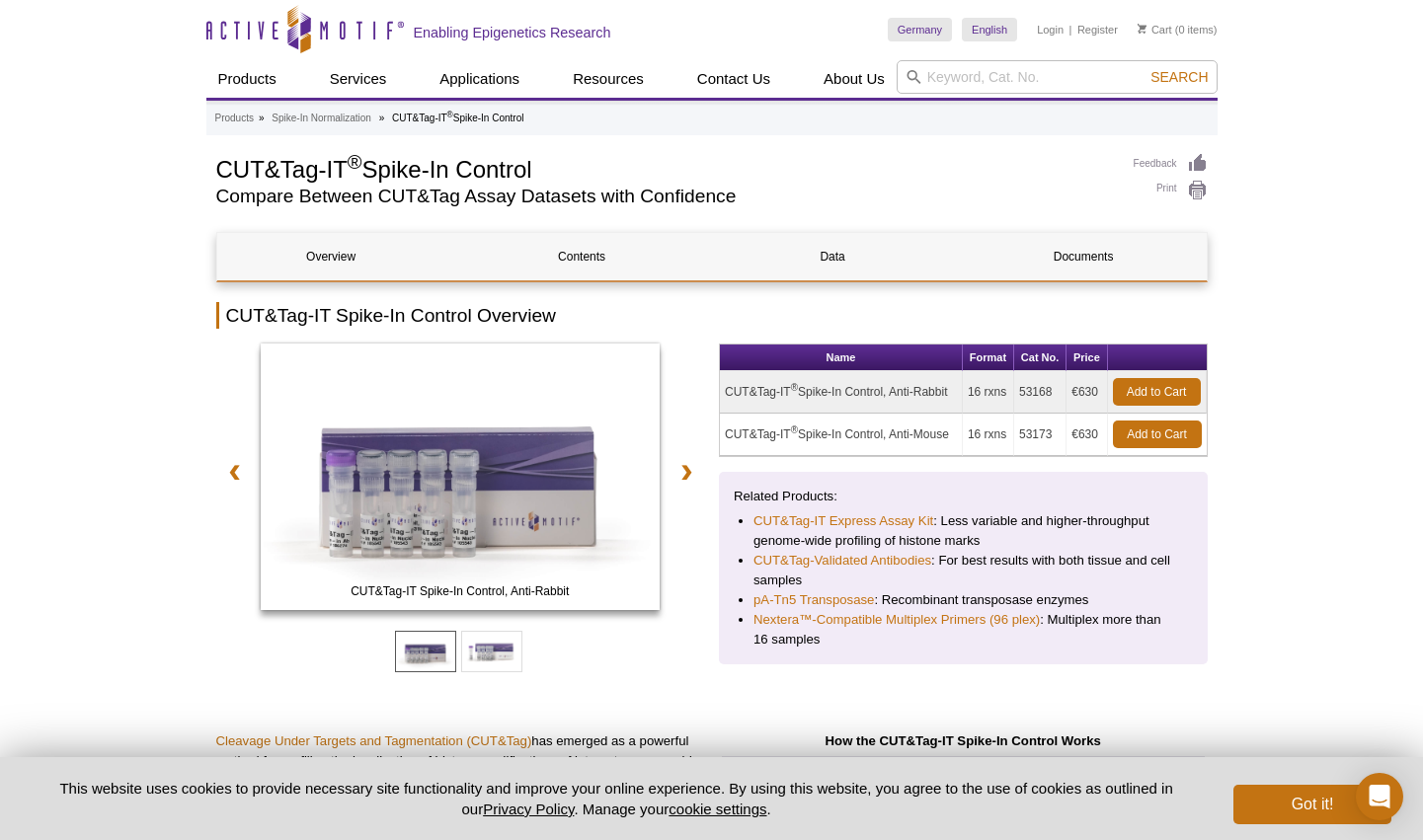 scroll, scrollTop: 0, scrollLeft: 0, axis: both 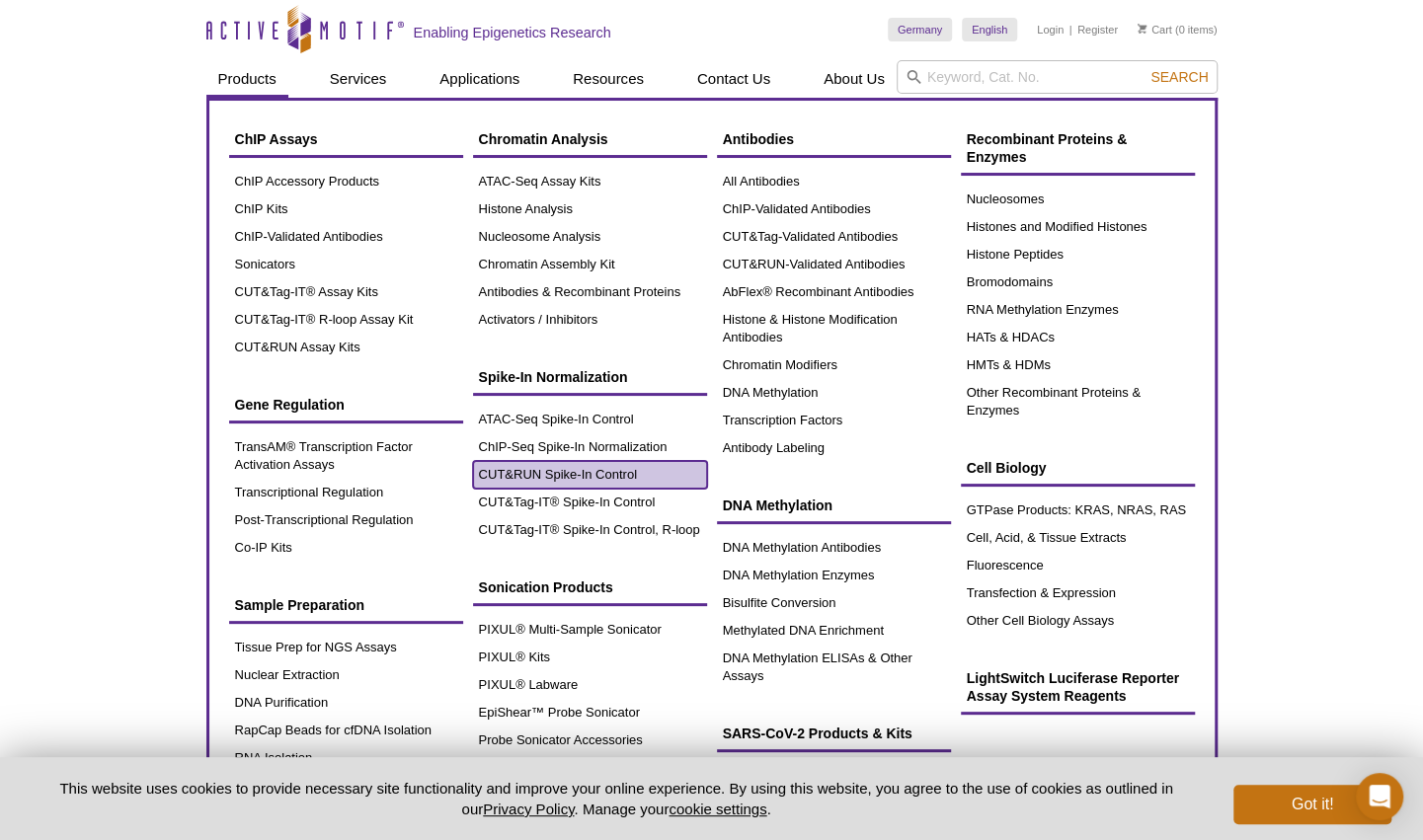 click on "CUT&RUN Spike-In Control" at bounding box center (590, 475) 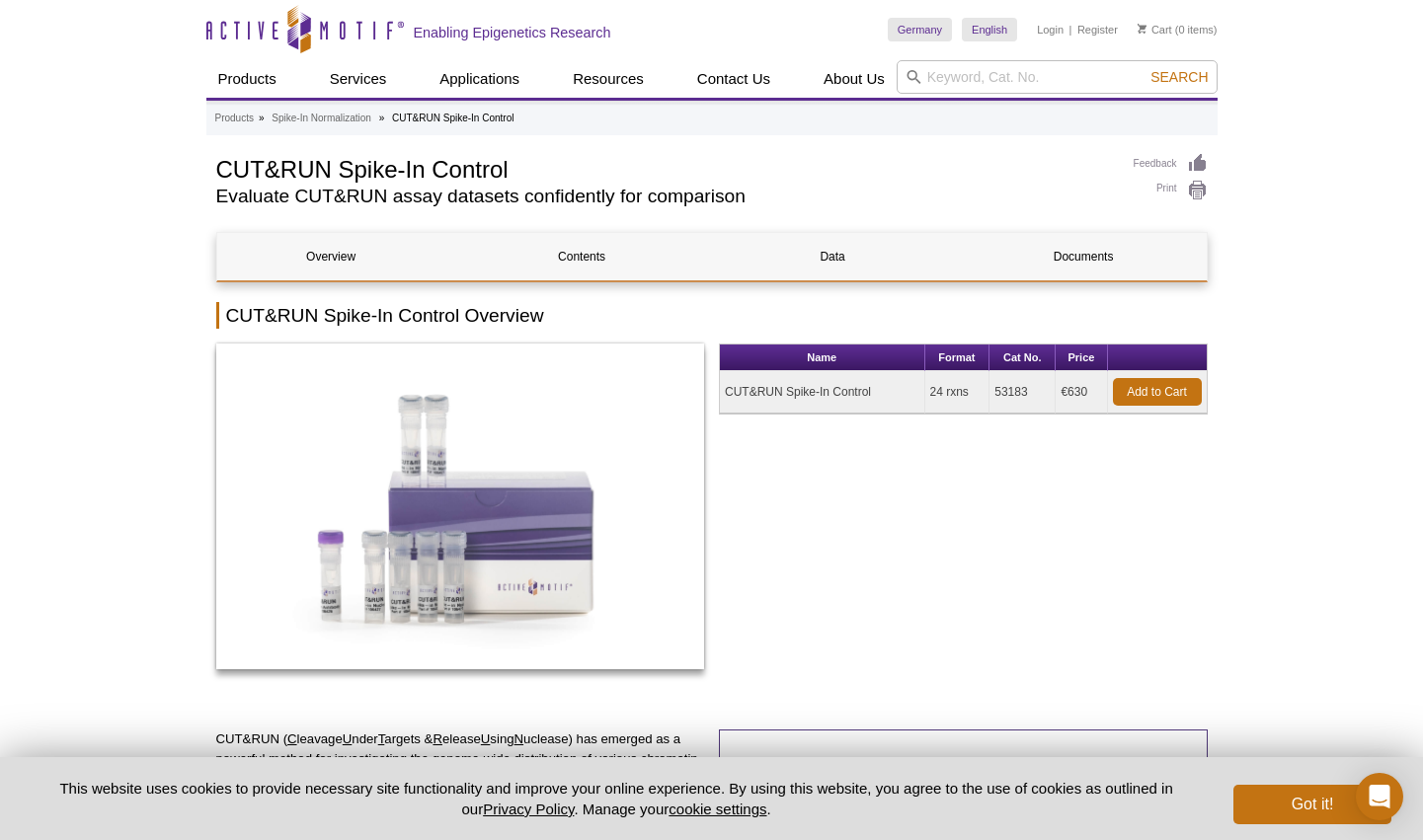 scroll, scrollTop: 0, scrollLeft: 0, axis: both 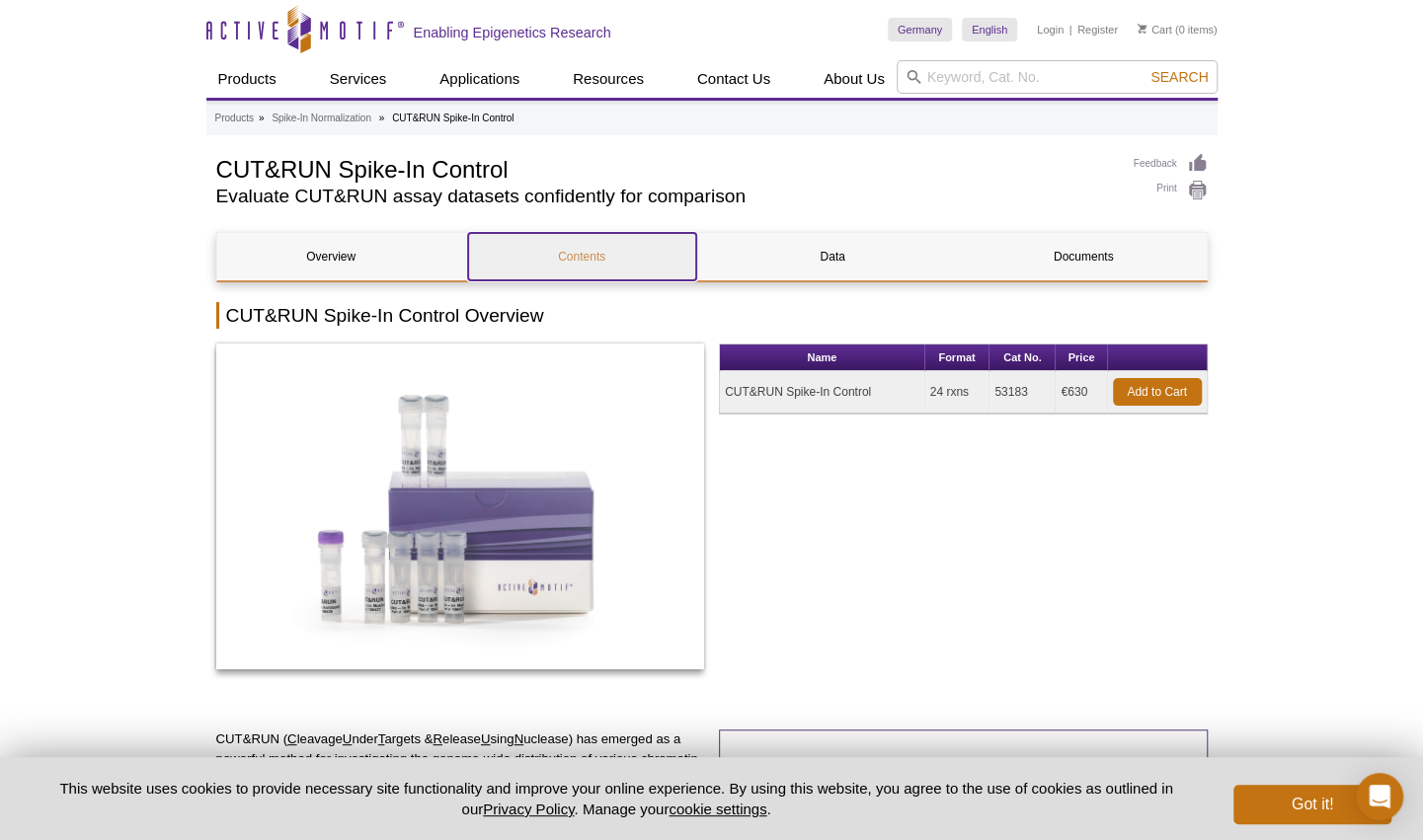 click on "Contents" at bounding box center [582, 257] 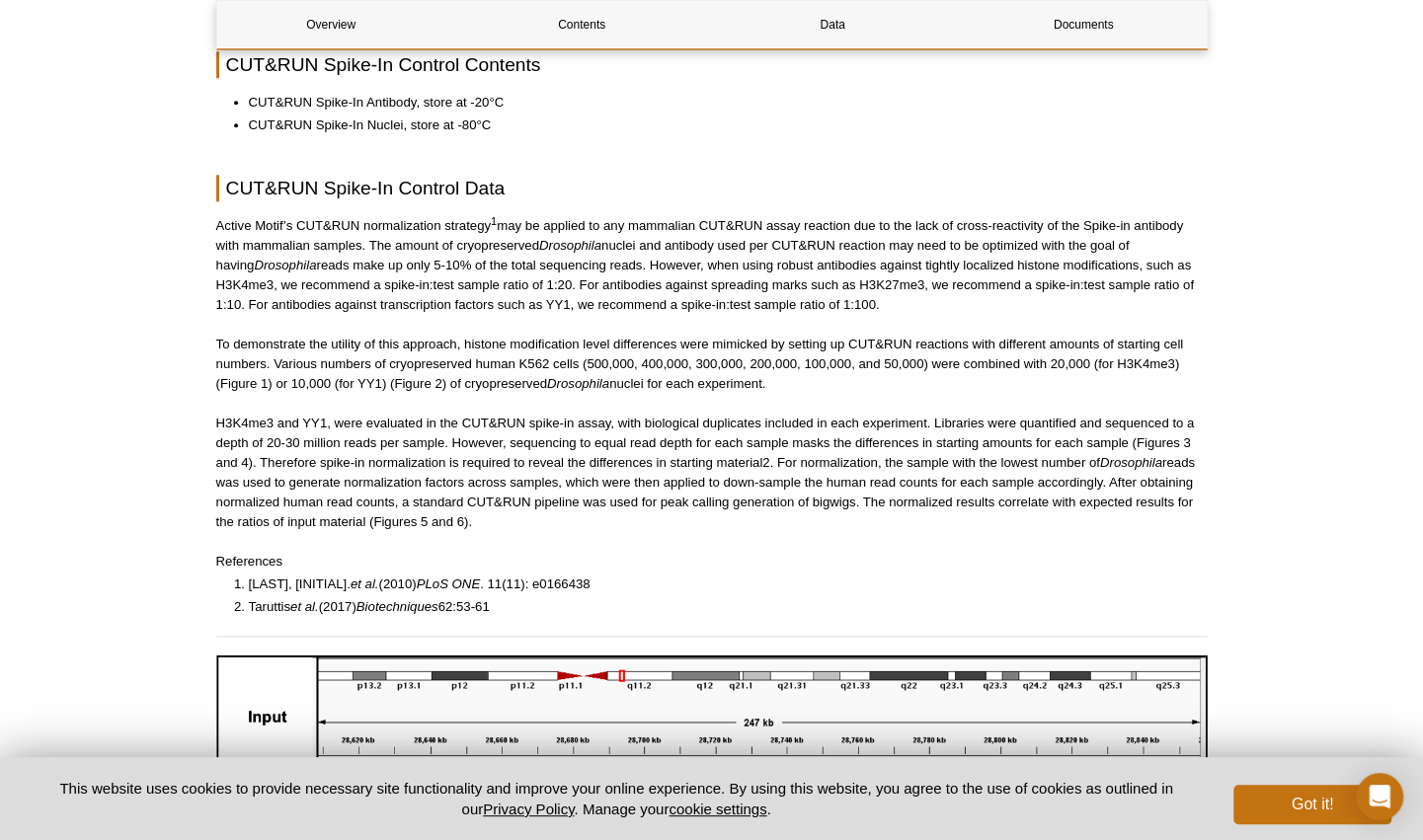 scroll, scrollTop: 1153, scrollLeft: 0, axis: vertical 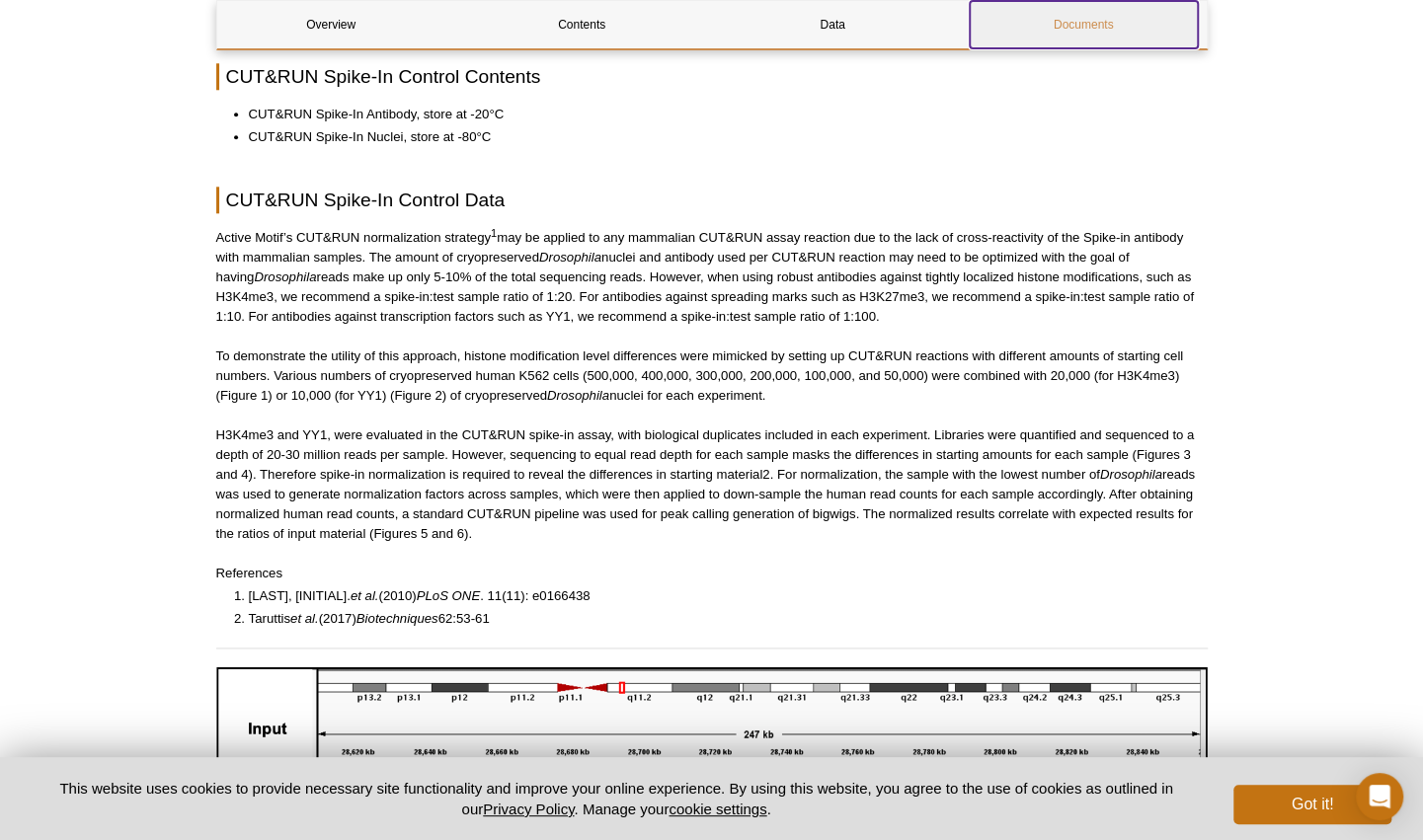 click on "Documents" at bounding box center (1083, 25) 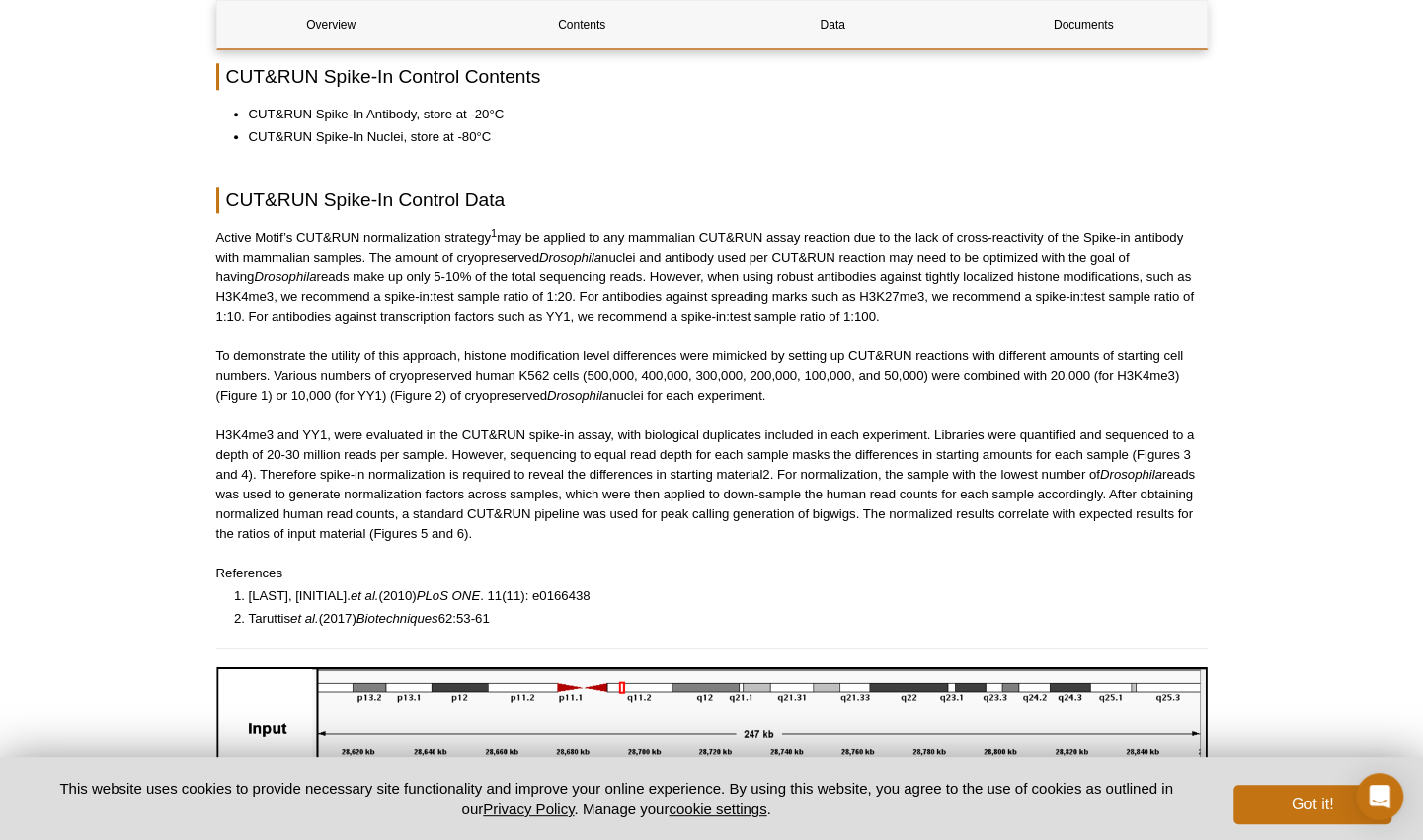 scroll, scrollTop: 3390, scrollLeft: 0, axis: vertical 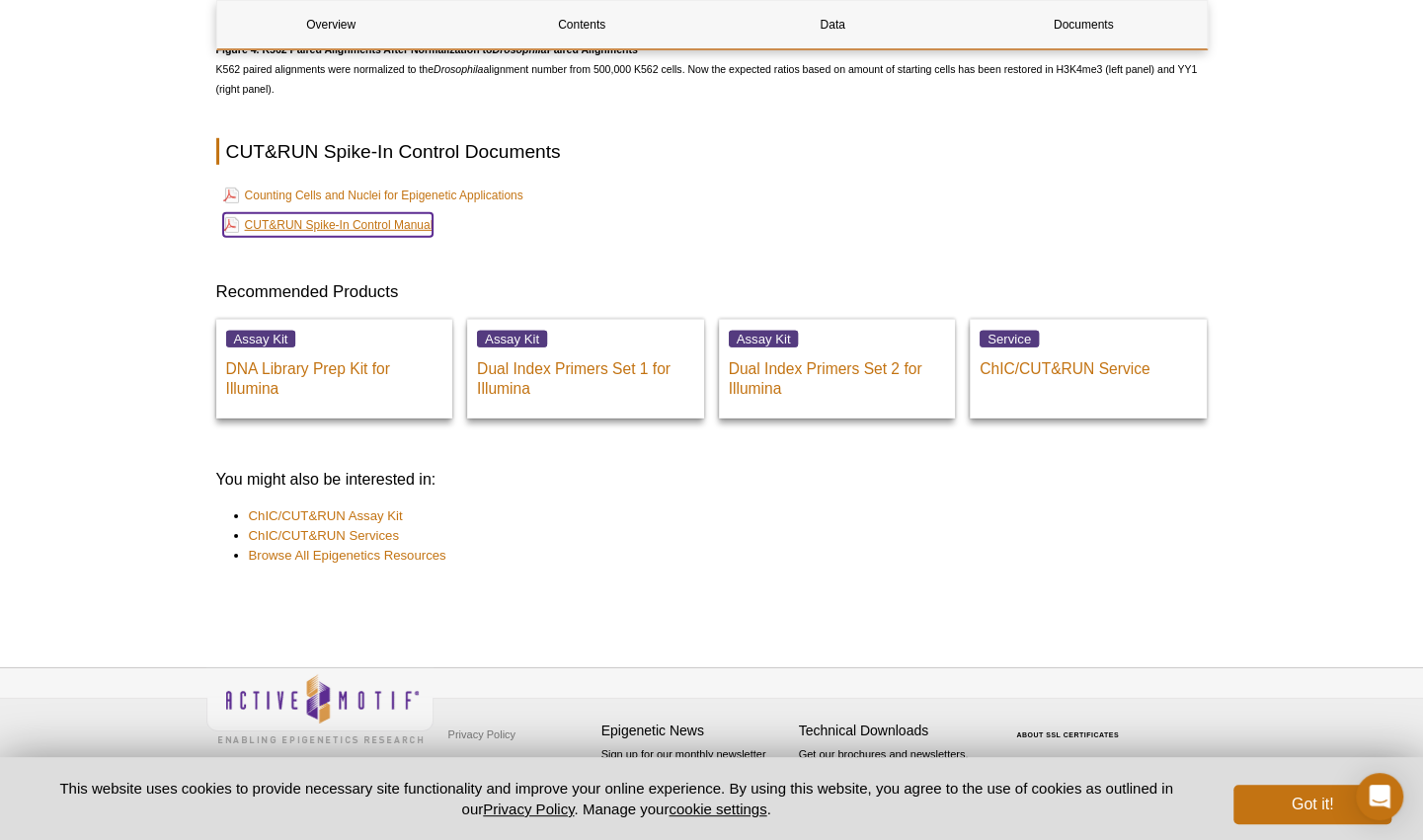 click on "CUT&RUN Spike-In Control Manual" at bounding box center [328, 225] 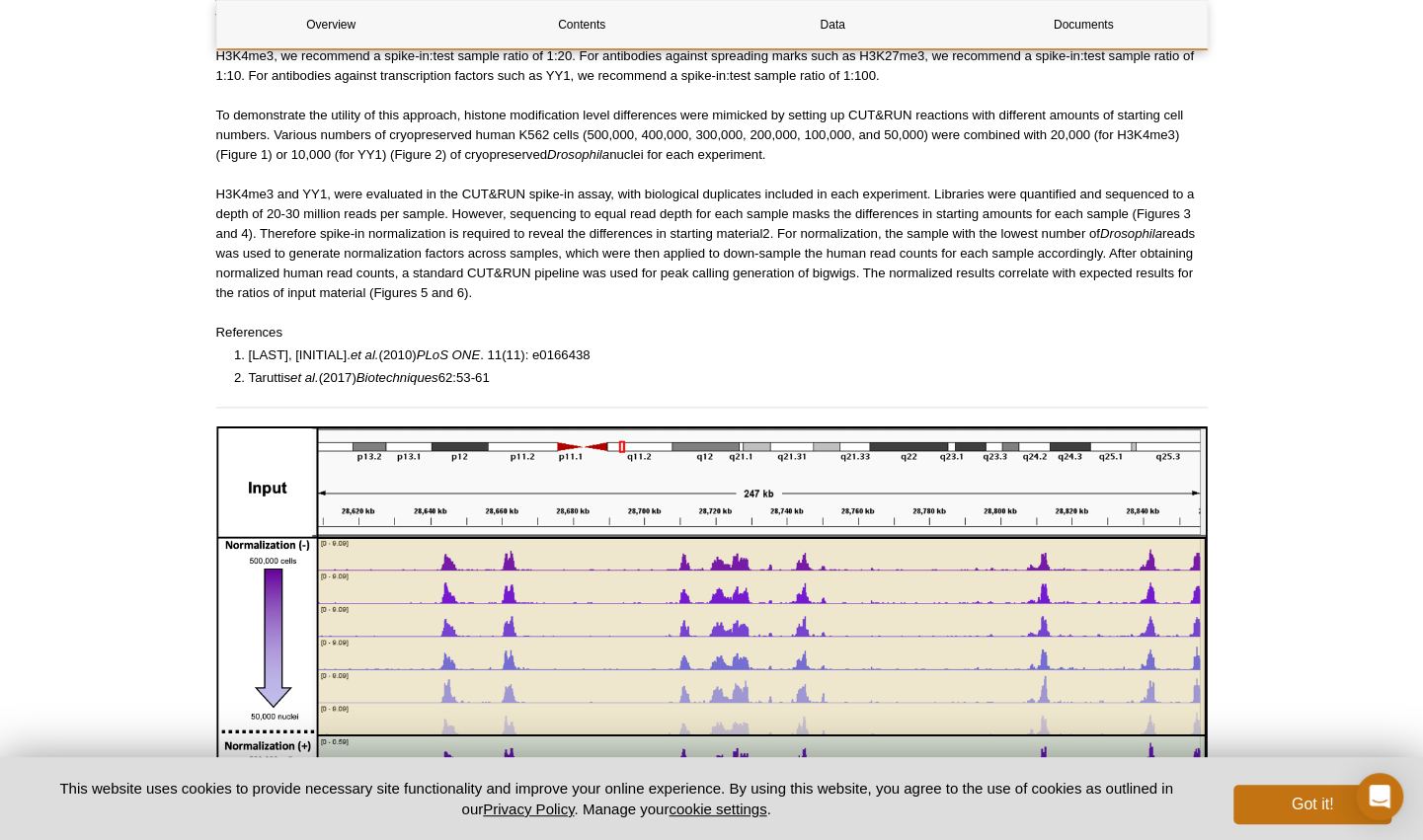 scroll, scrollTop: 0, scrollLeft: 0, axis: both 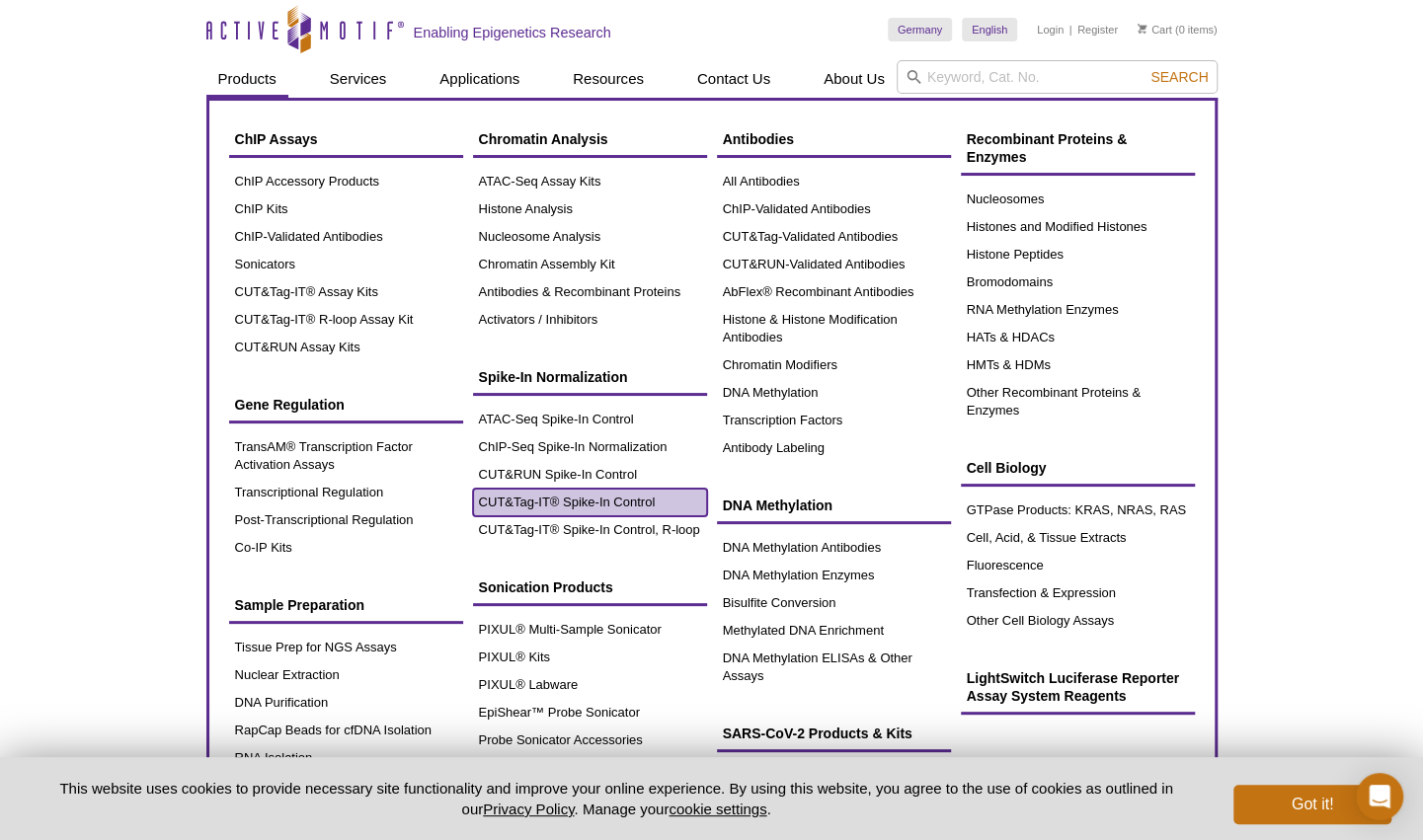 click on "CUT&Tag-IT® Spike-In Control" at bounding box center [590, 502] 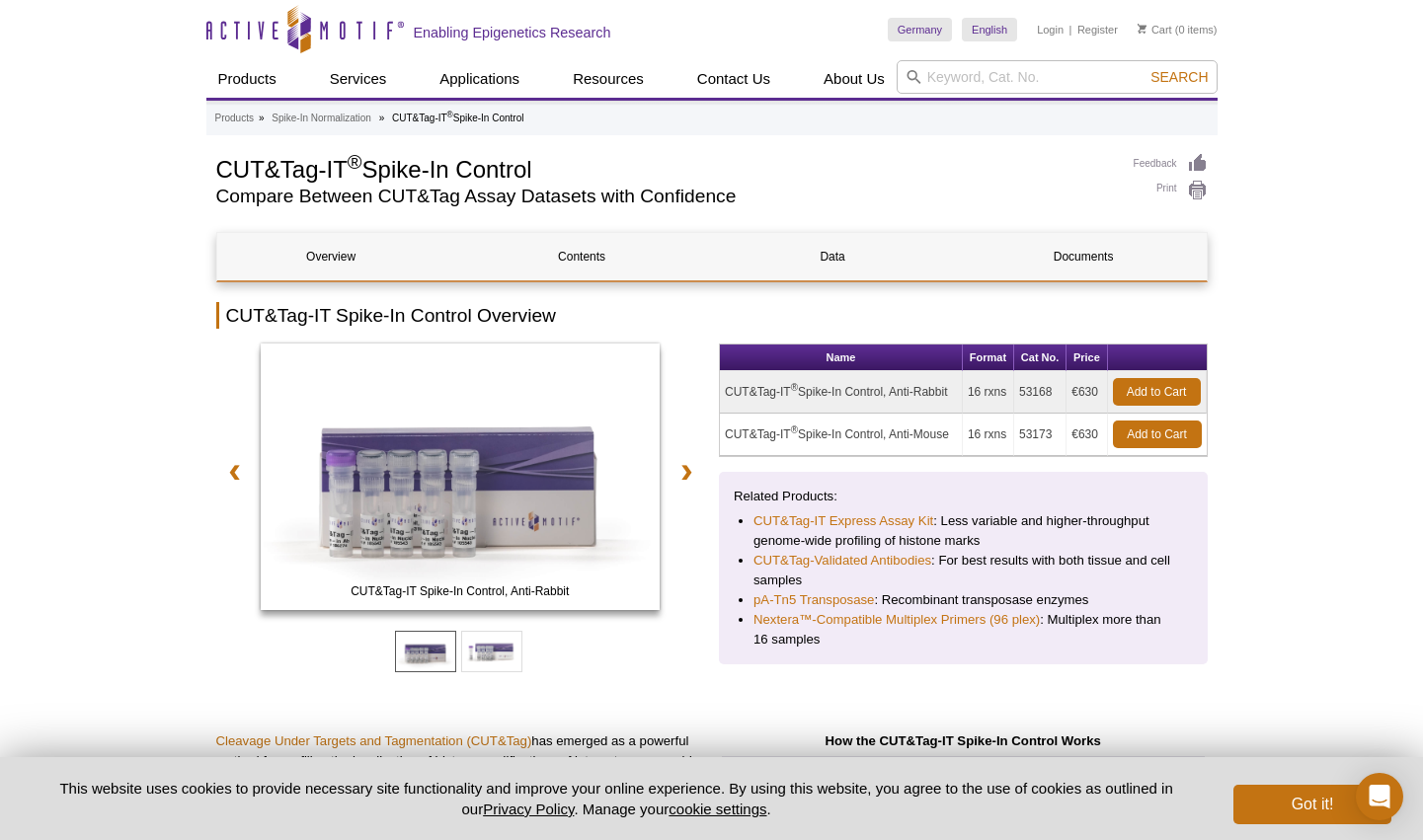 scroll, scrollTop: 0, scrollLeft: 0, axis: both 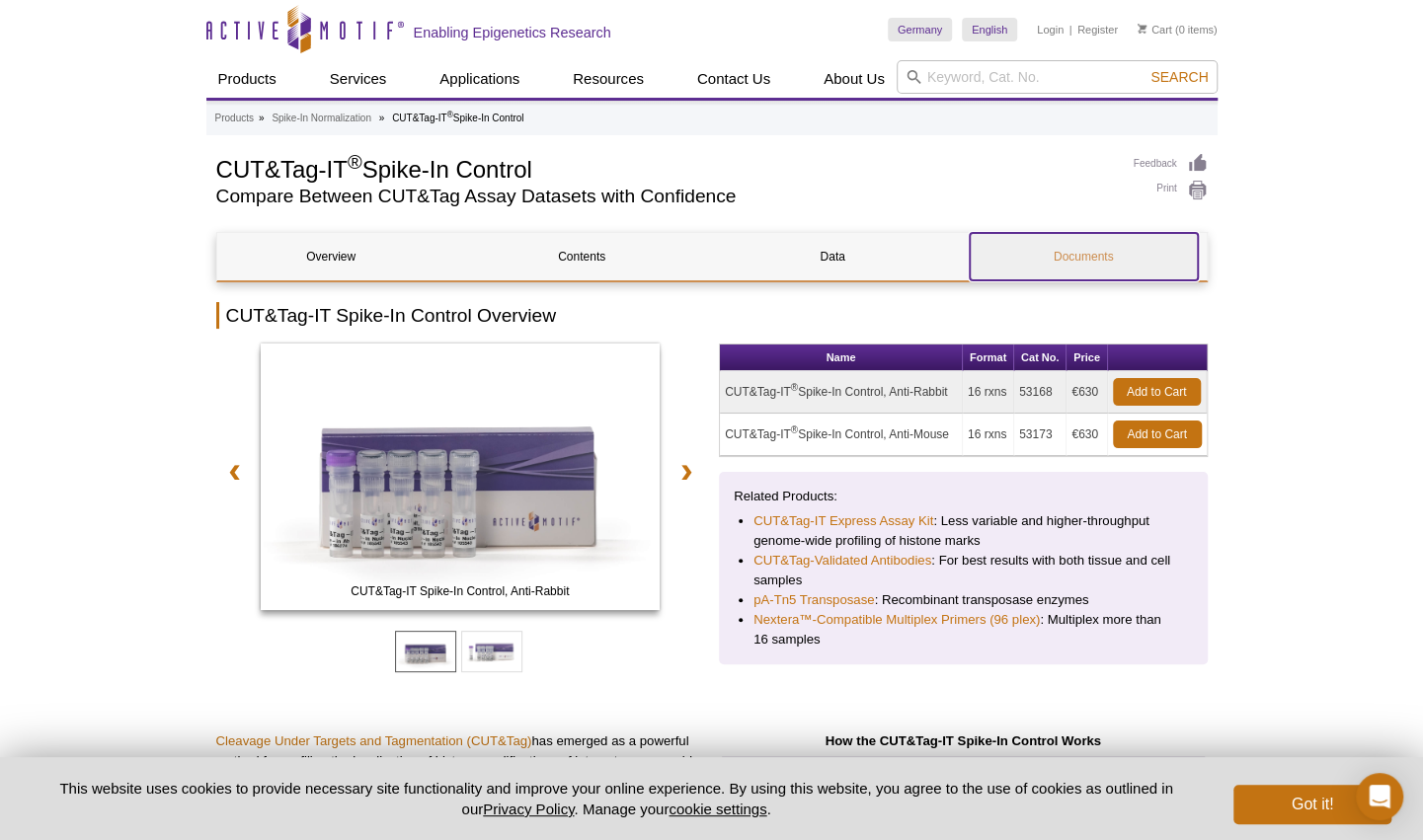 click on "Documents" at bounding box center (1083, 257) 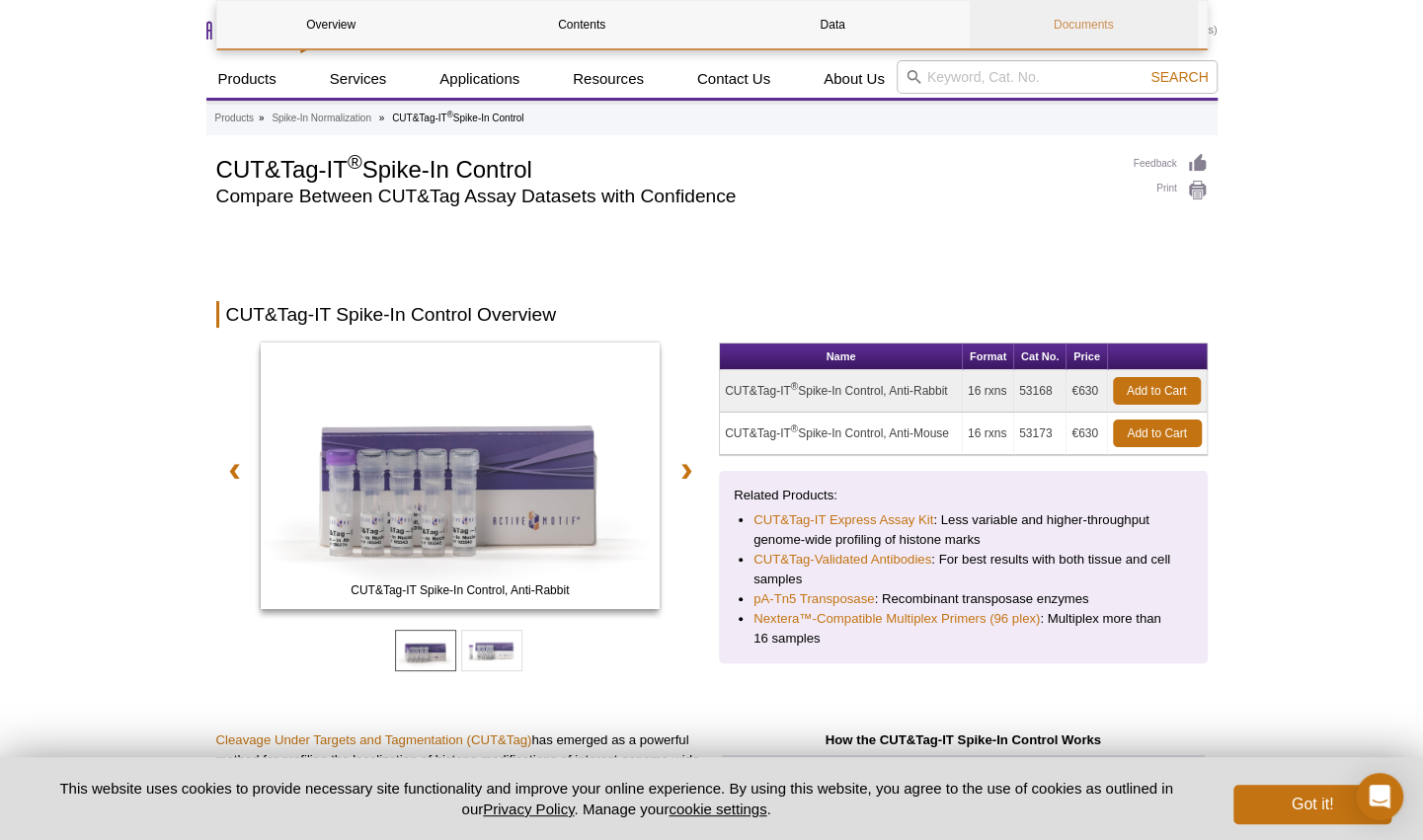 scroll, scrollTop: 2951, scrollLeft: 0, axis: vertical 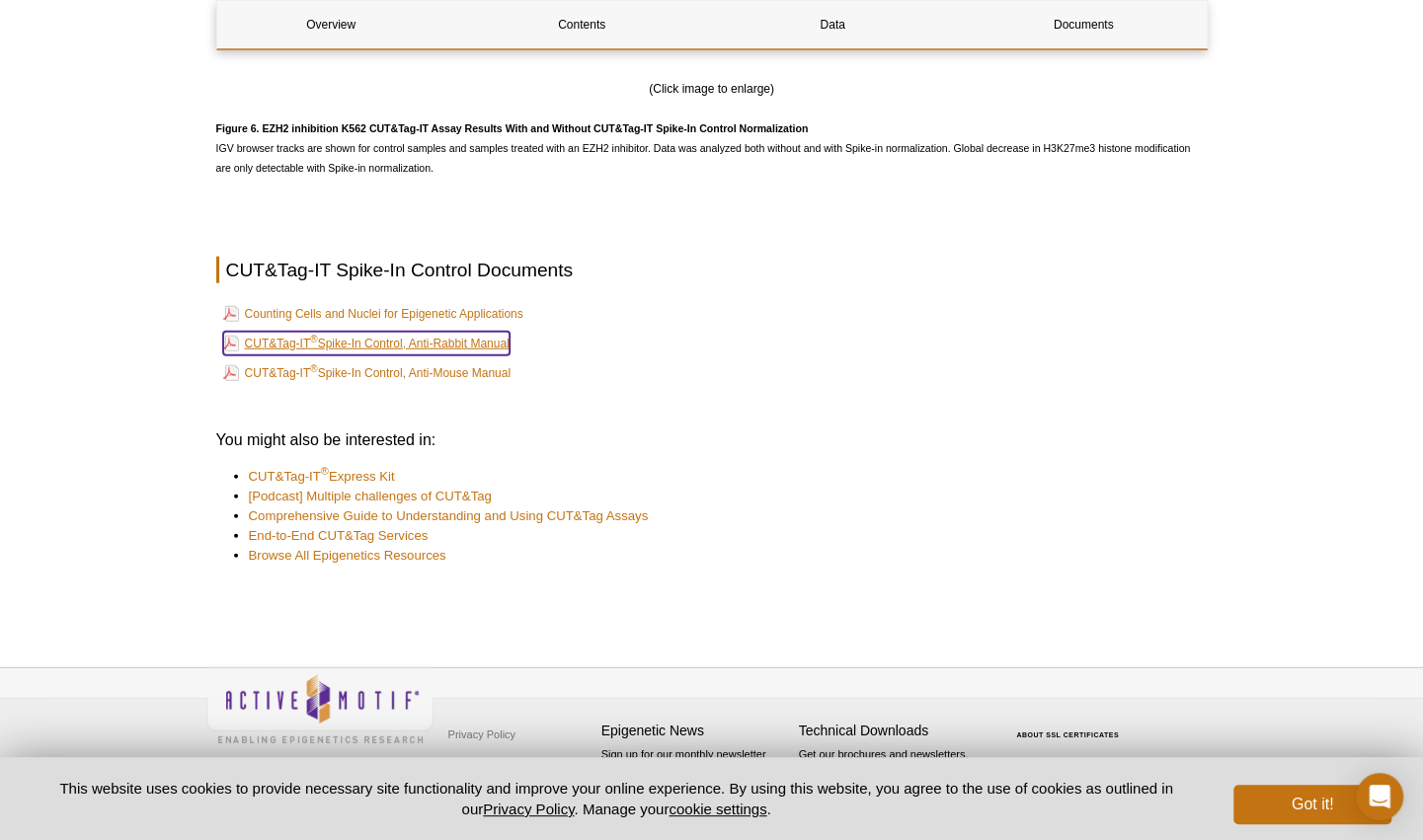 click on "CUT&Tag-IT ®  Spike-In Control, Anti-Rabbit Manual" at bounding box center [366, 344] 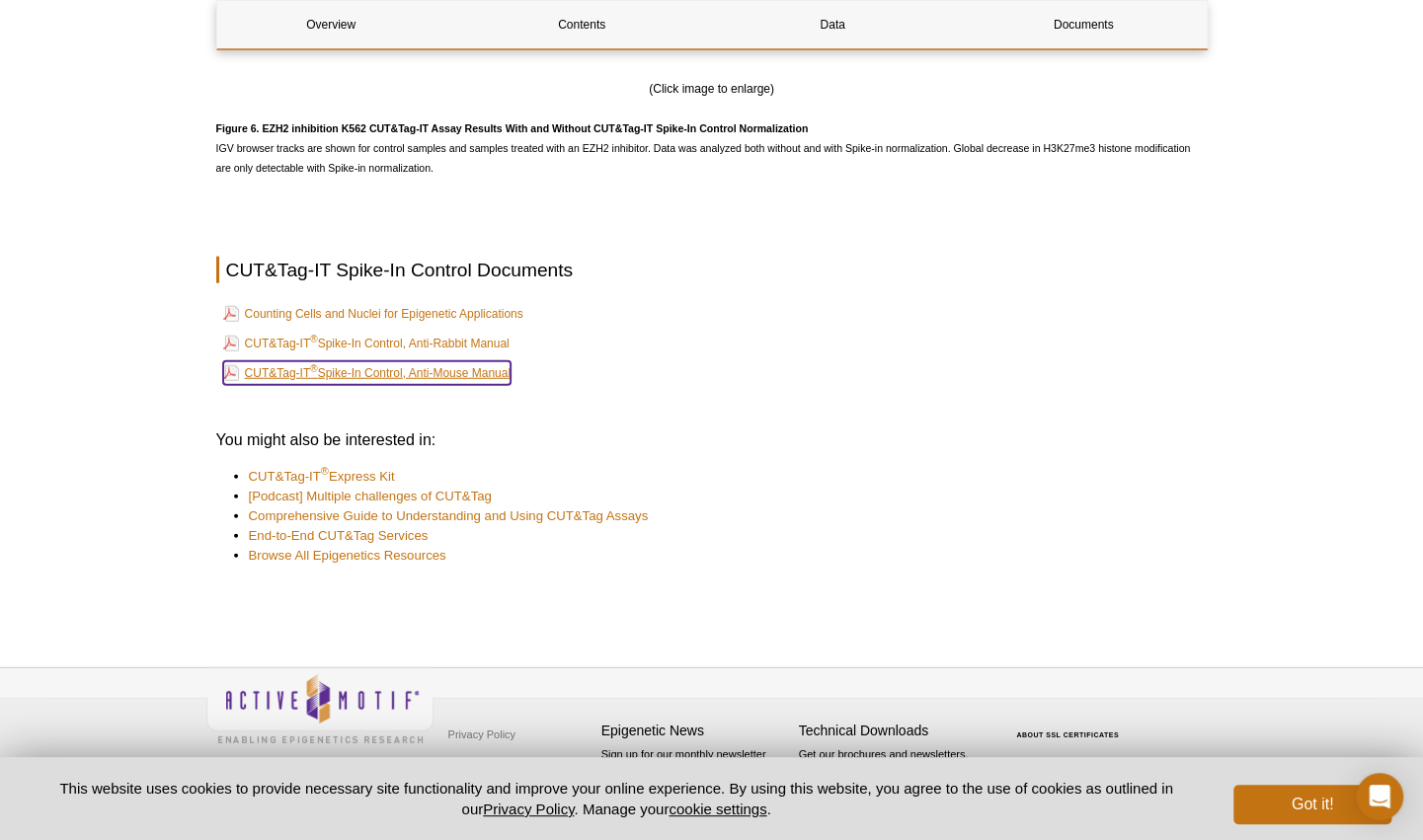 click on "CUT&Tag-IT ®  Spike-In Control, Anti-Mouse Manual" at bounding box center (367, 373) 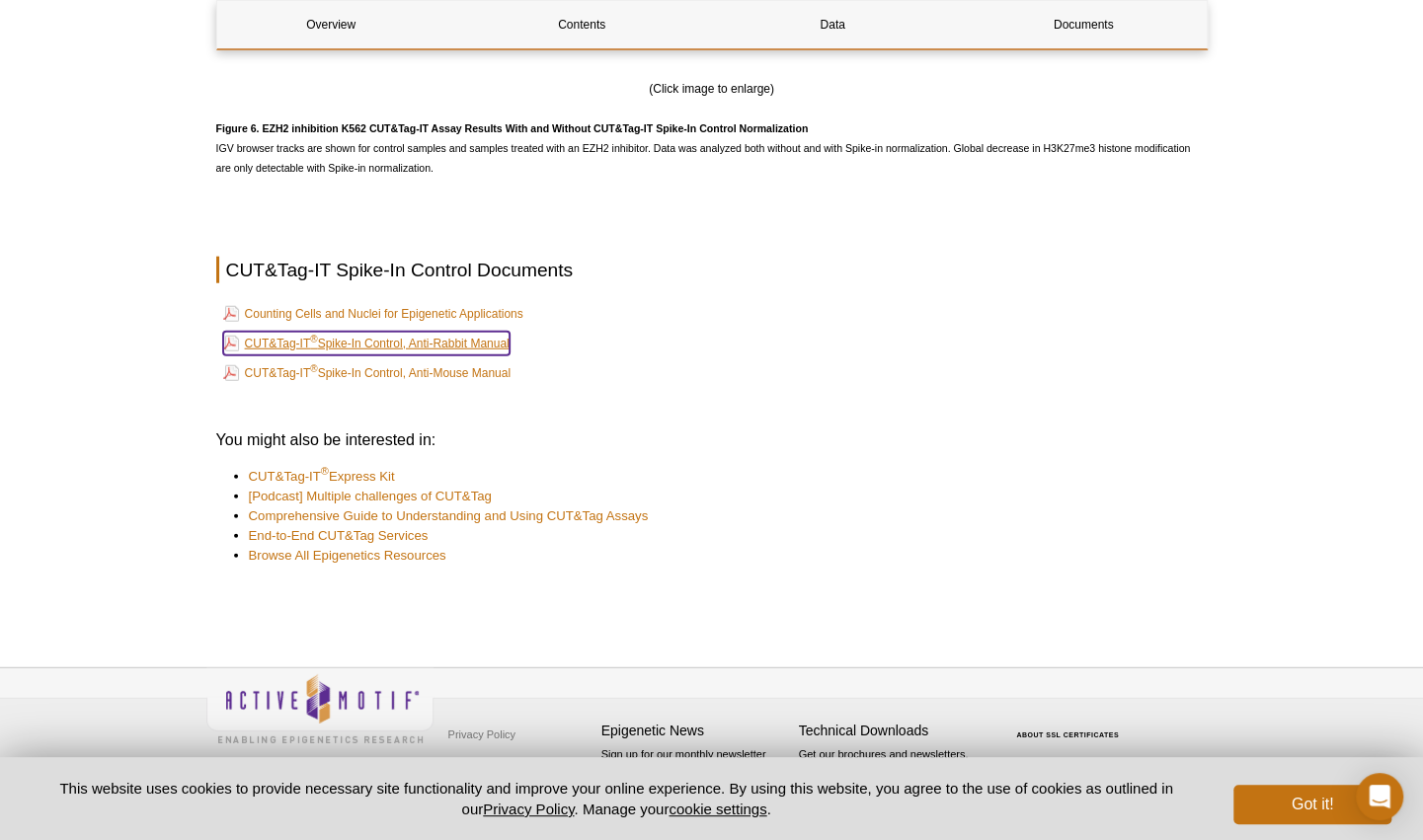 click on "CUT&Tag-IT ®  Spike-In Control, Anti-Rabbit Manual" at bounding box center (366, 344) 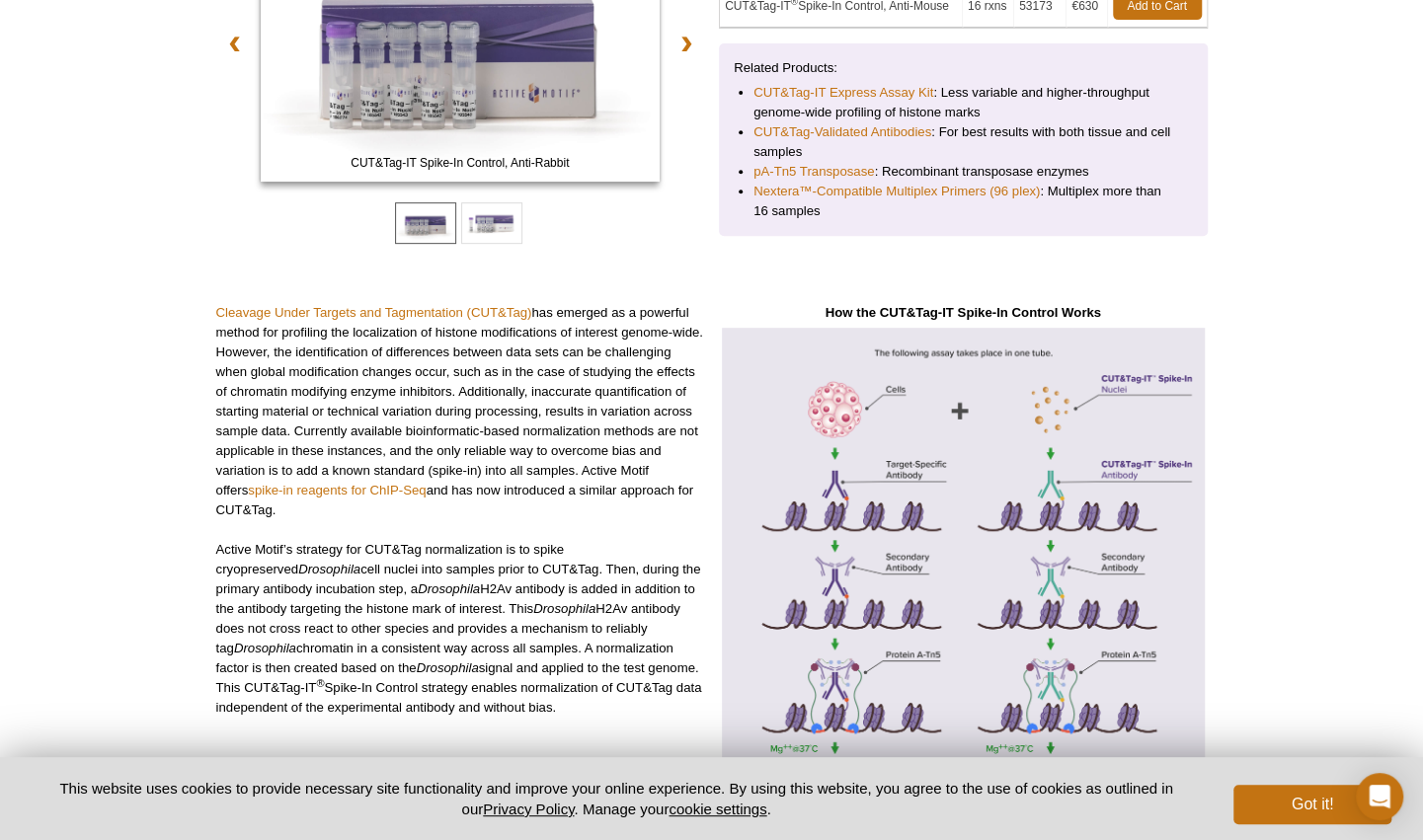 scroll, scrollTop: 0, scrollLeft: 0, axis: both 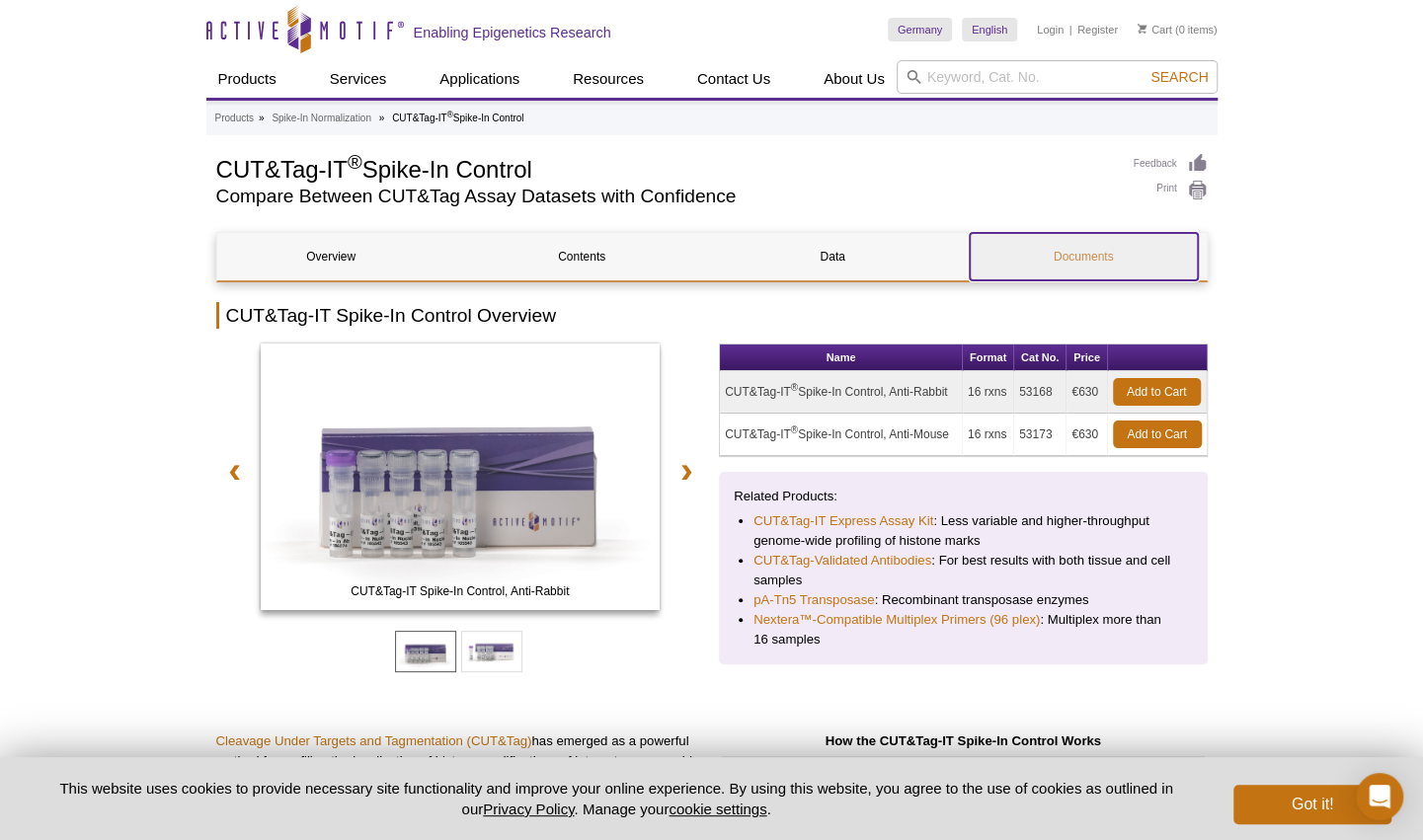 click on "Documents" at bounding box center [1083, 257] 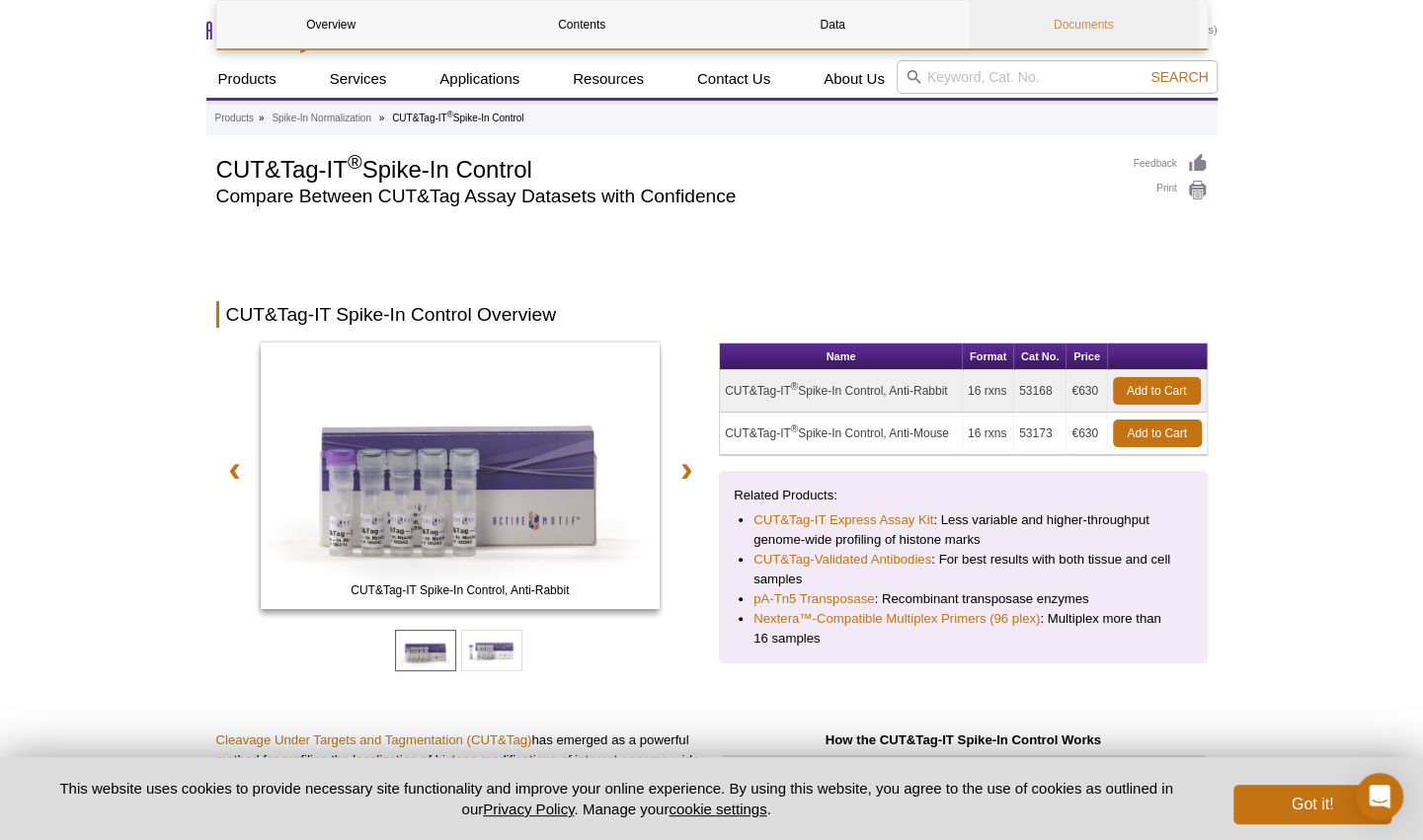 scroll, scrollTop: 4215, scrollLeft: 0, axis: vertical 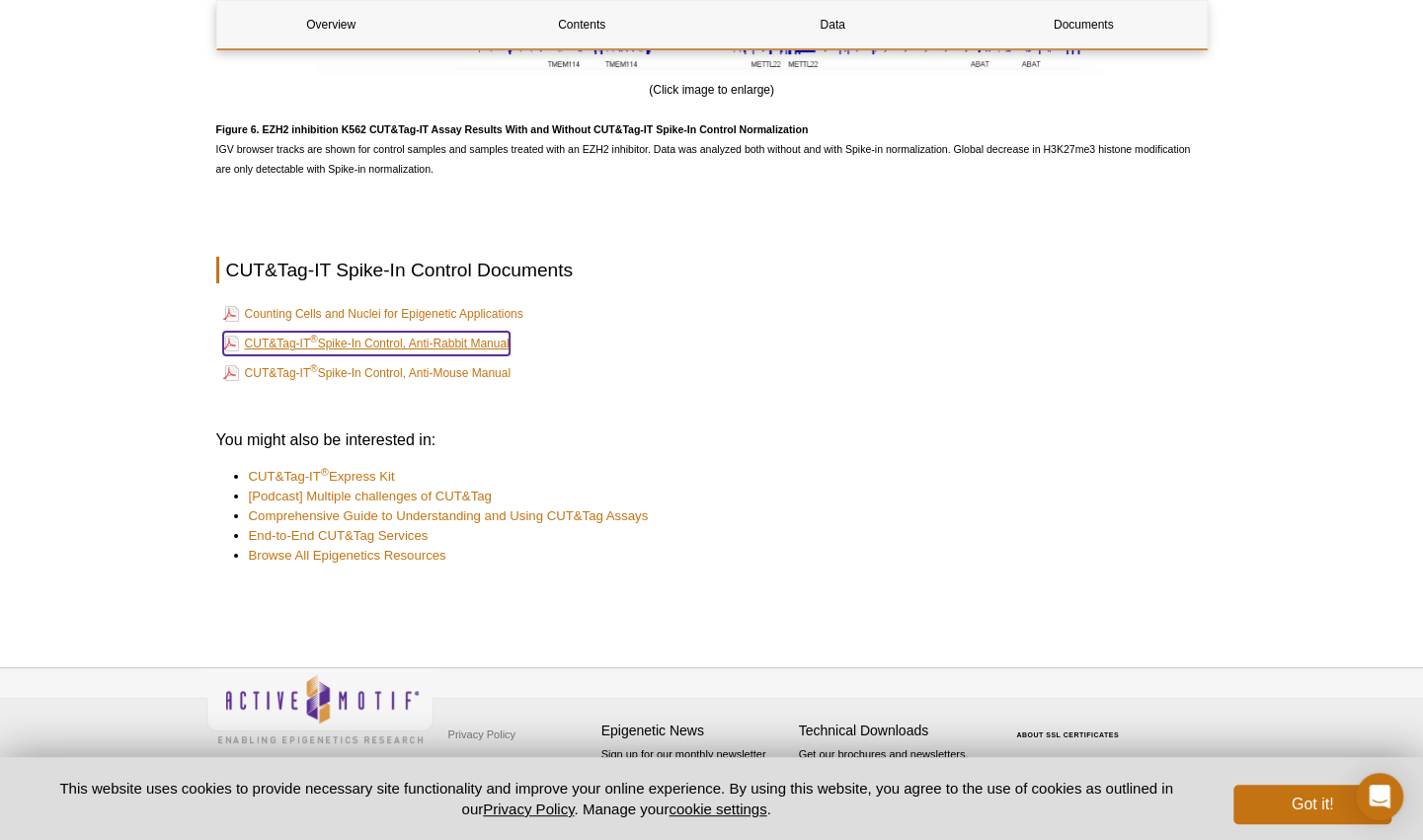 click on "CUT&Tag-IT ®  Spike-In Control, Anti-Rabbit Manual" at bounding box center (366, 344) 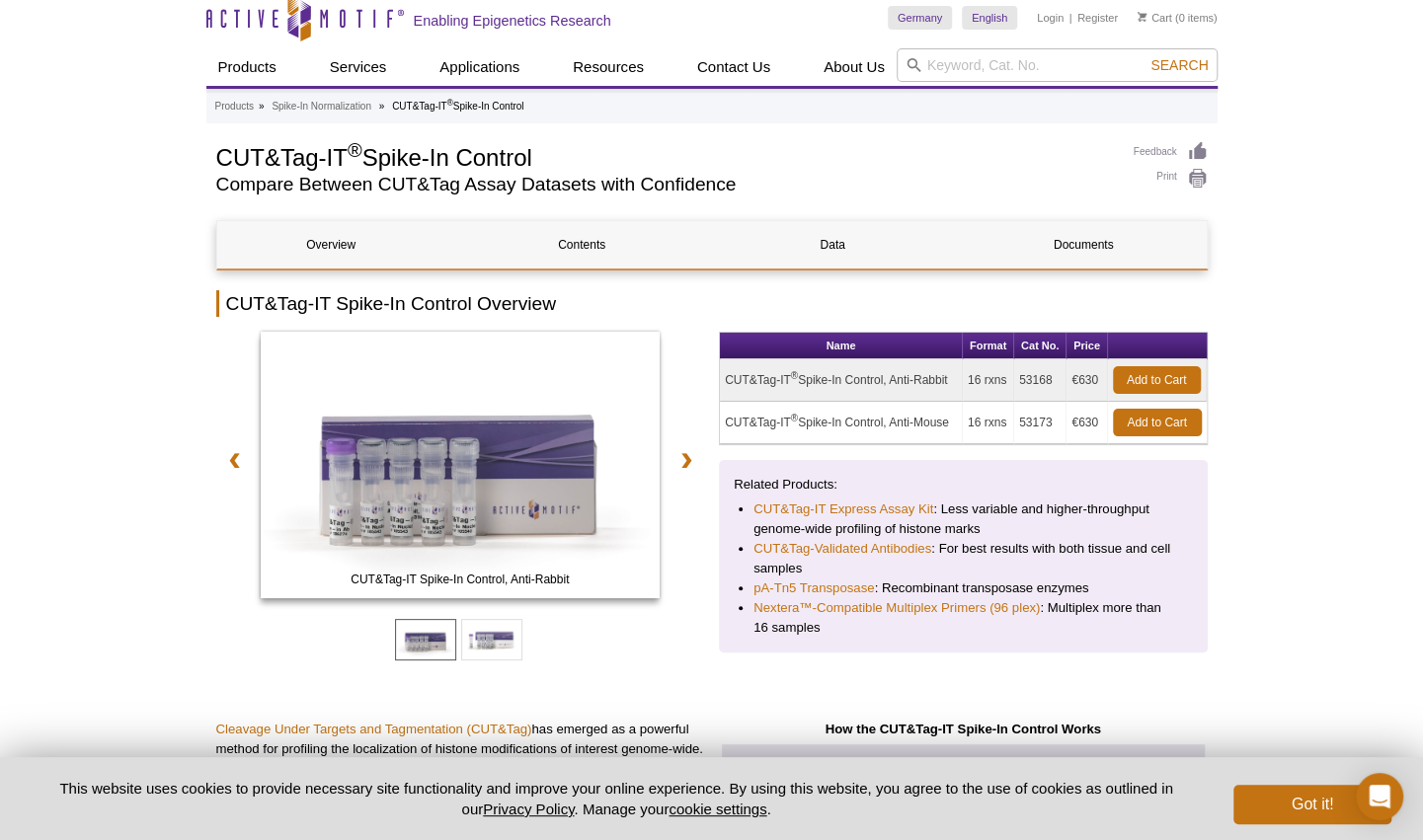 scroll, scrollTop: 8, scrollLeft: 0, axis: vertical 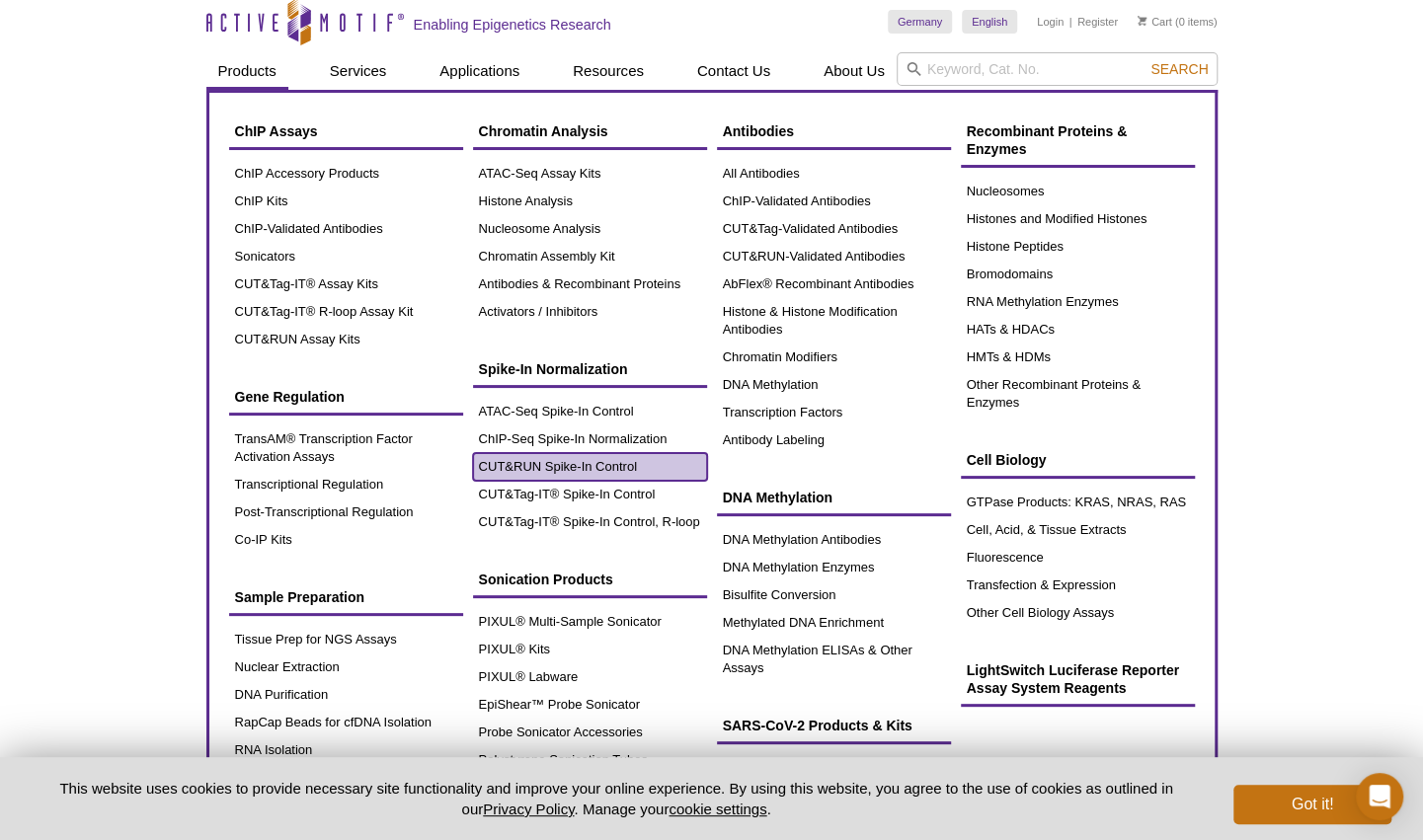 click on "CUT&RUN Spike-In Control" at bounding box center [590, 467] 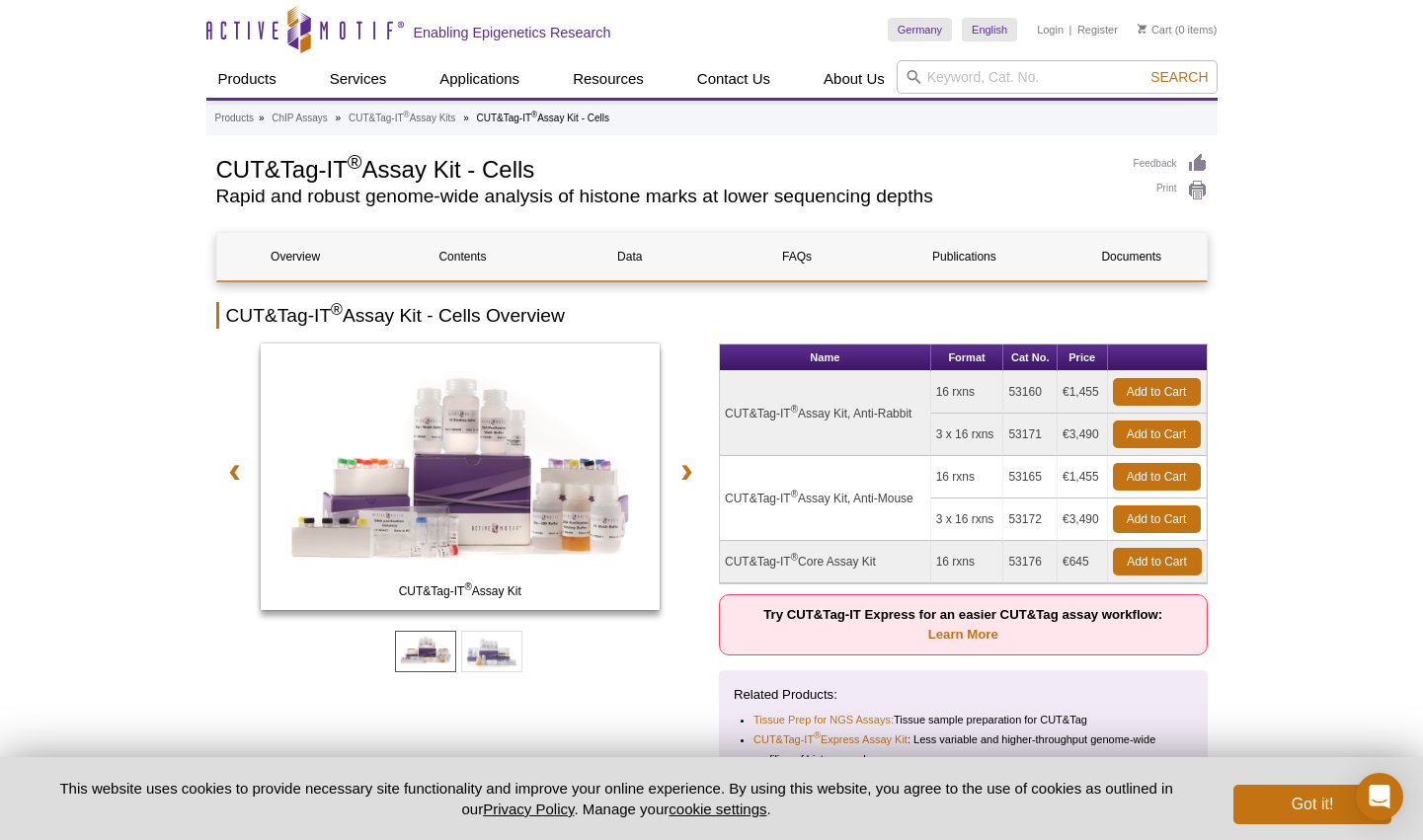 scroll, scrollTop: 0, scrollLeft: 0, axis: both 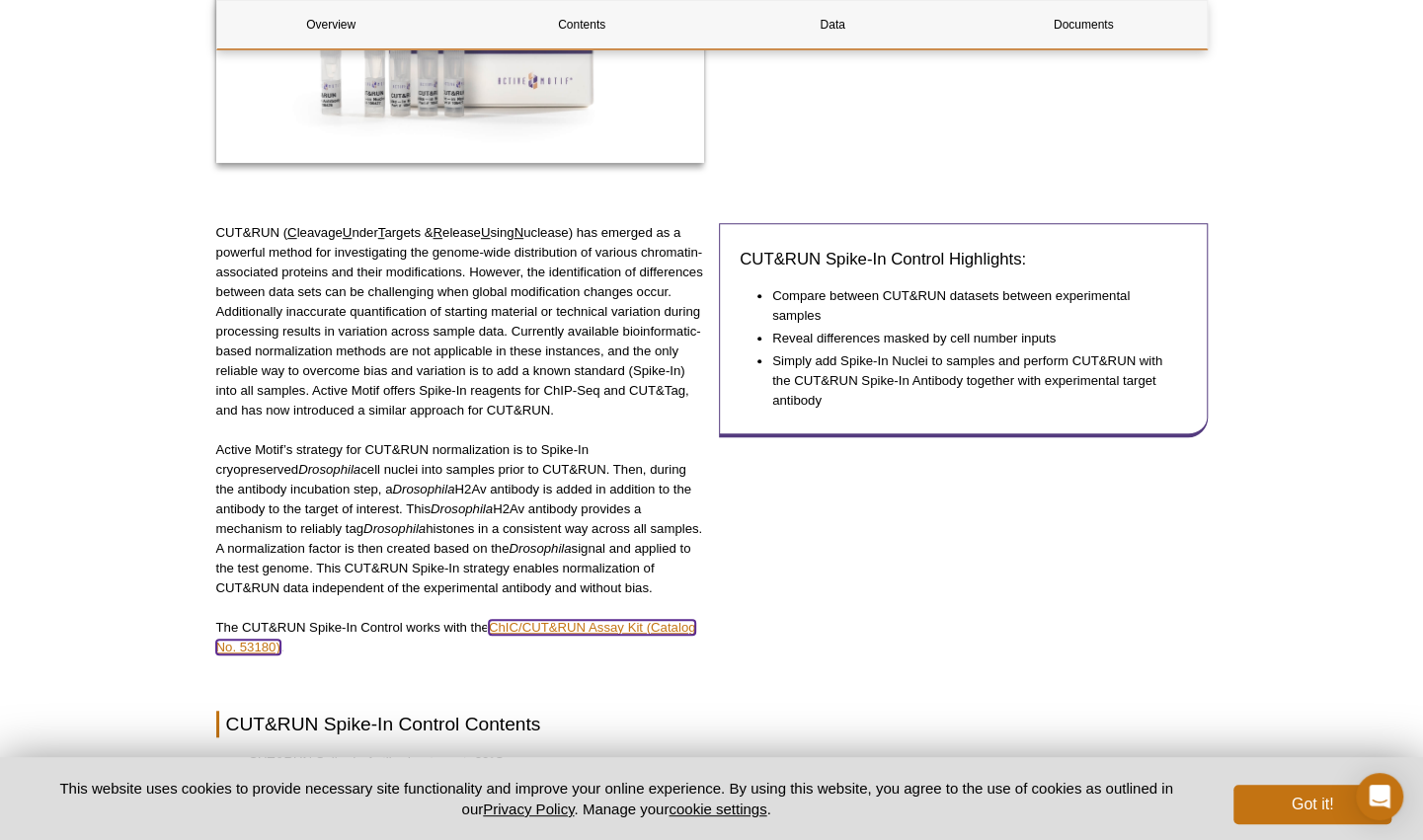 click on "ChIC/CUT&RUN Assay Kit (Catalog No. 53180)" at bounding box center (456, 637) 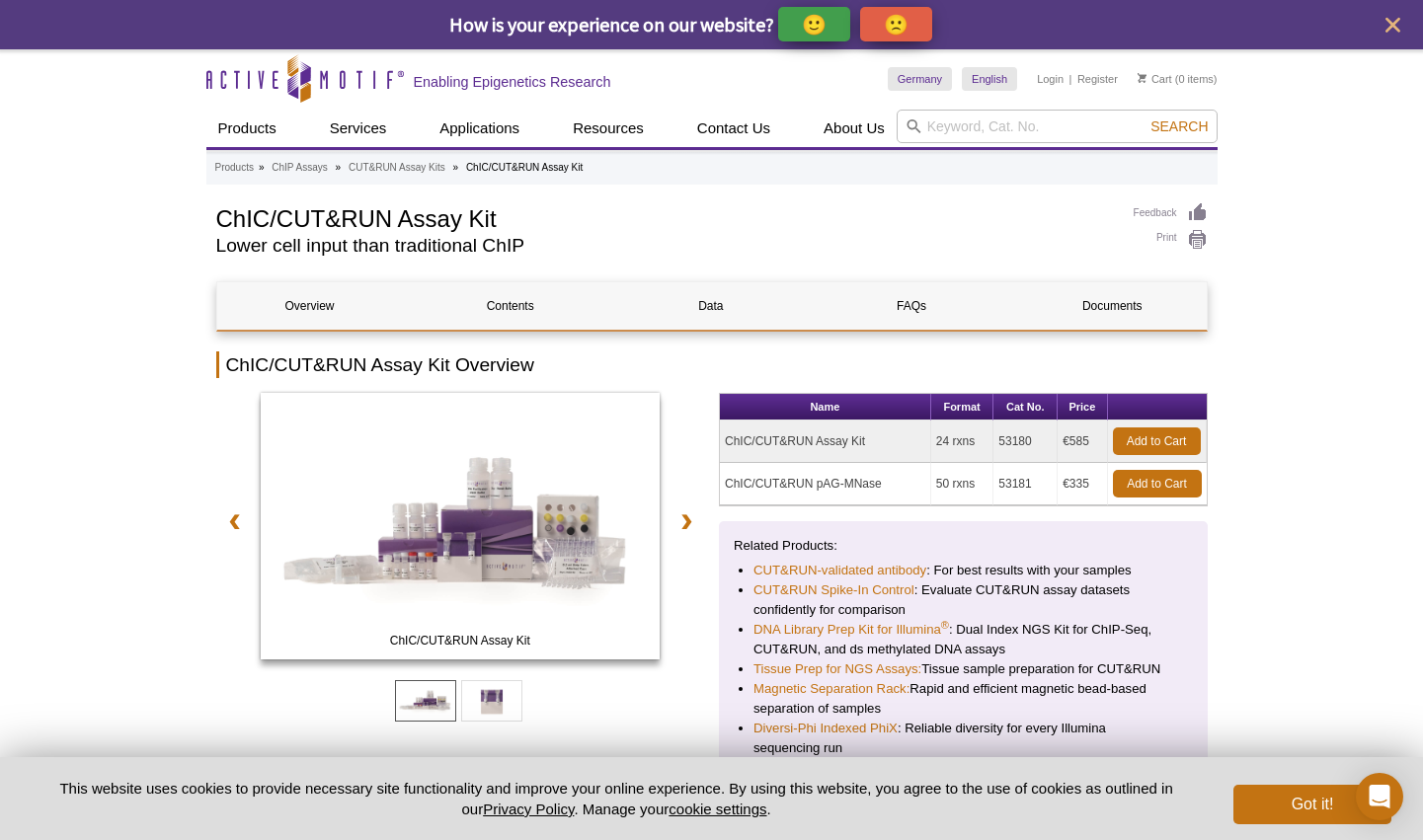 scroll, scrollTop: 0, scrollLeft: 0, axis: both 